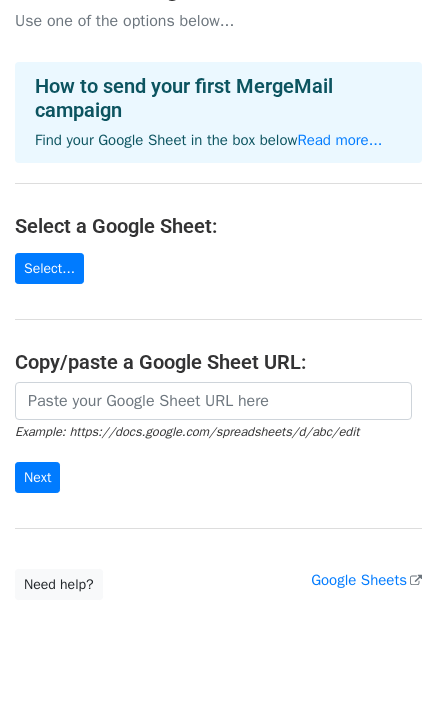 scroll, scrollTop: 0, scrollLeft: 0, axis: both 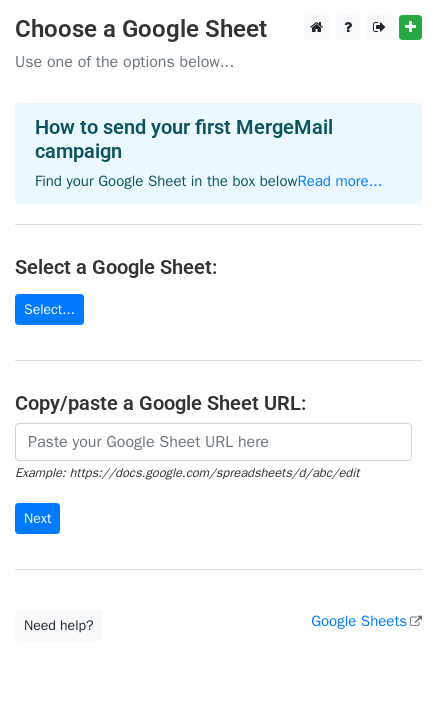 drag, startPoint x: 449, startPoint y: 4, endPoint x: 45, endPoint y: 357, distance: 536.4932 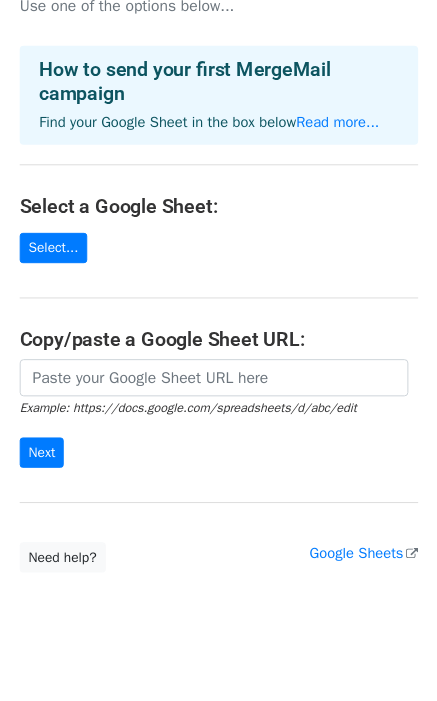 scroll, scrollTop: 85, scrollLeft: 0, axis: vertical 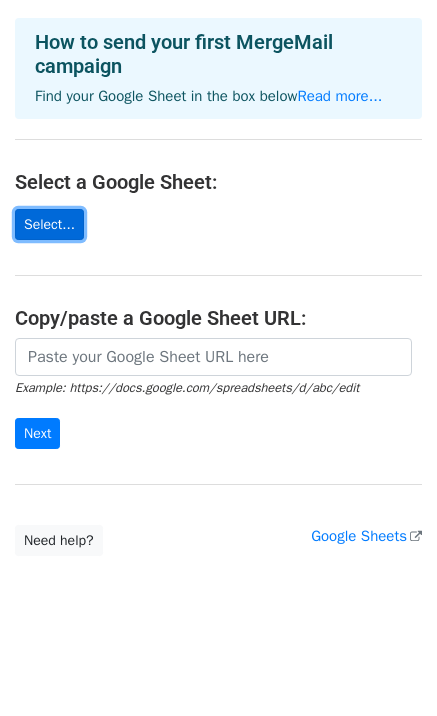 click on "Select..." at bounding box center [49, 224] 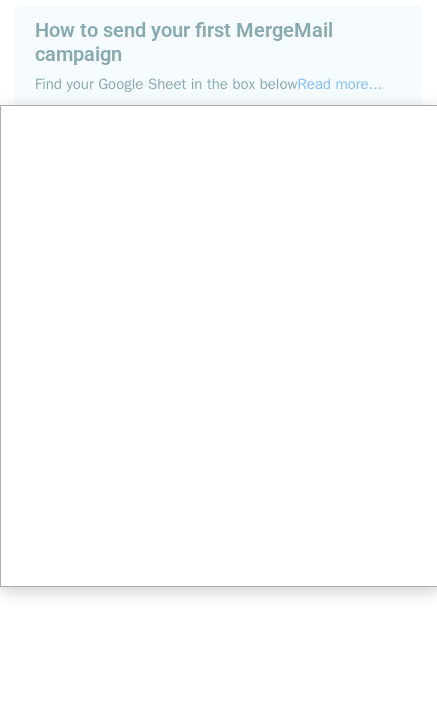 scroll, scrollTop: 100, scrollLeft: 0, axis: vertical 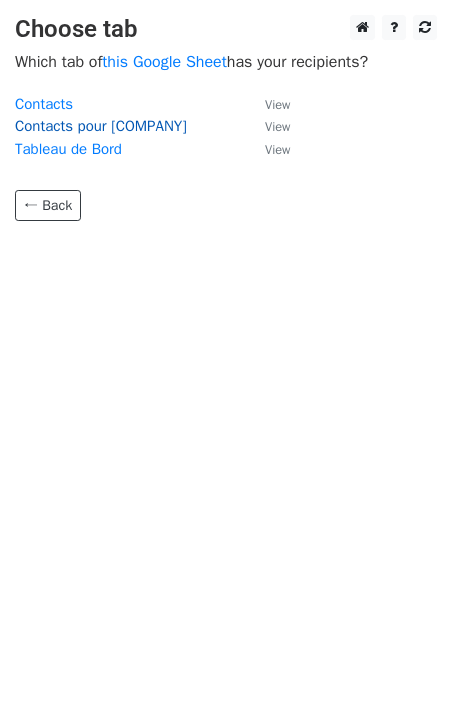 click on "Contacts pour [COMPANY]" at bounding box center (101, 126) 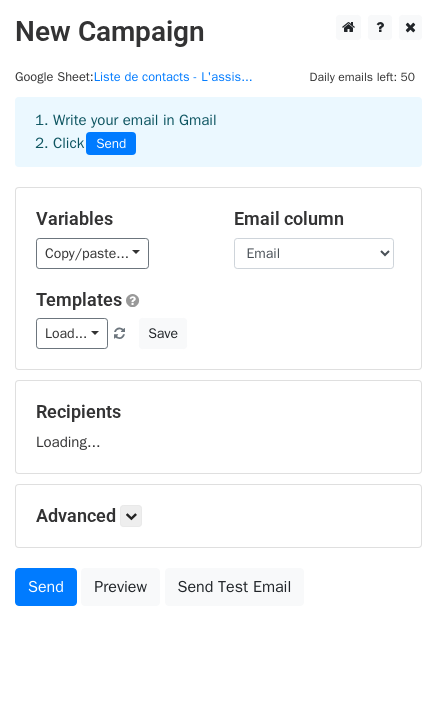 scroll, scrollTop: 0, scrollLeft: 0, axis: both 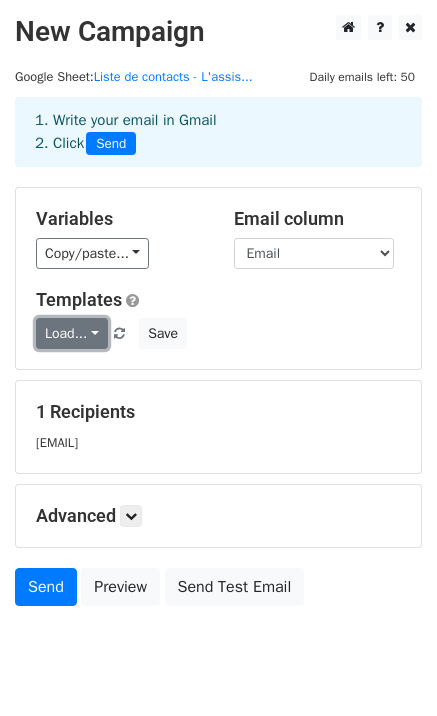 click on "Load..." at bounding box center [72, 333] 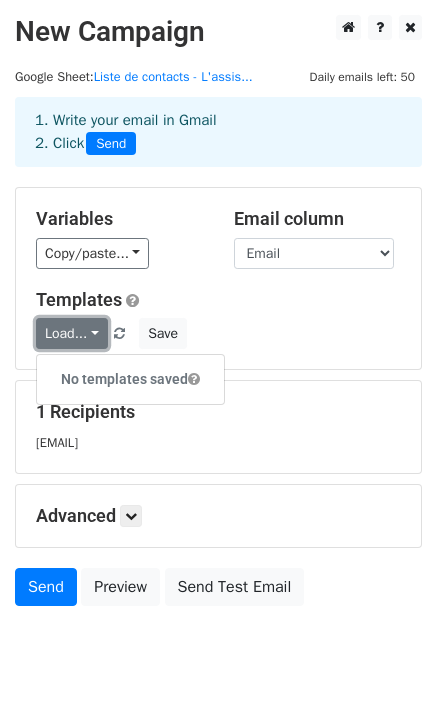 click on "Load..." at bounding box center [72, 333] 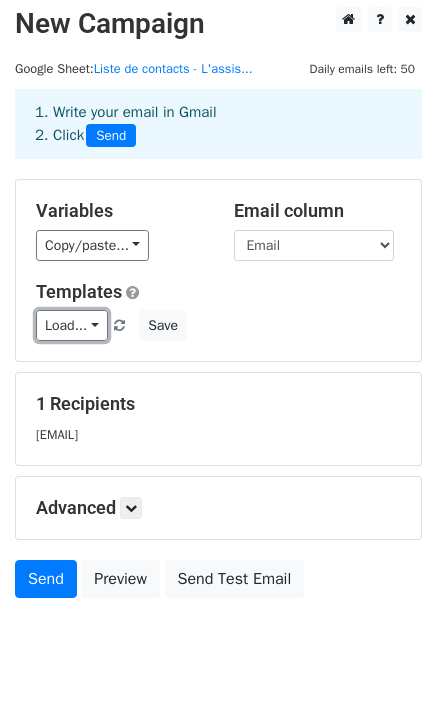 scroll, scrollTop: 60, scrollLeft: 0, axis: vertical 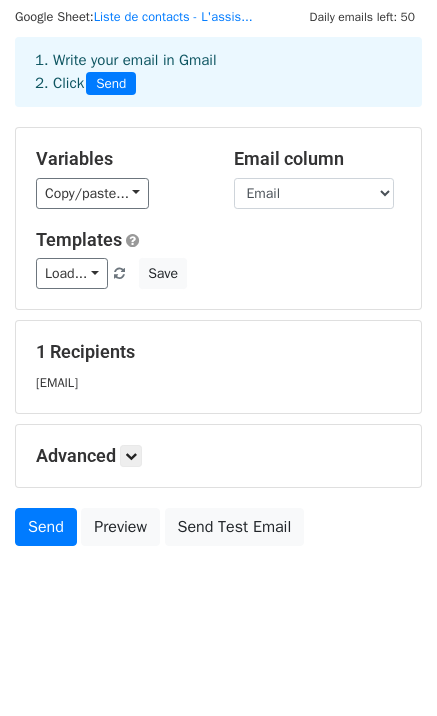 click on "julie.champion77@gmail.com" at bounding box center (57, 383) 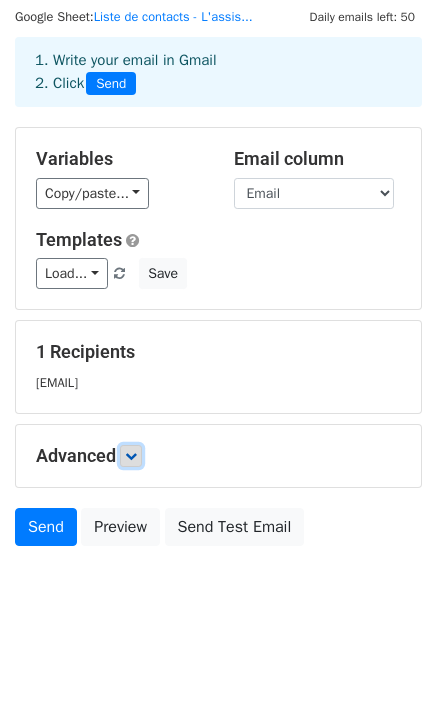 click at bounding box center (131, 456) 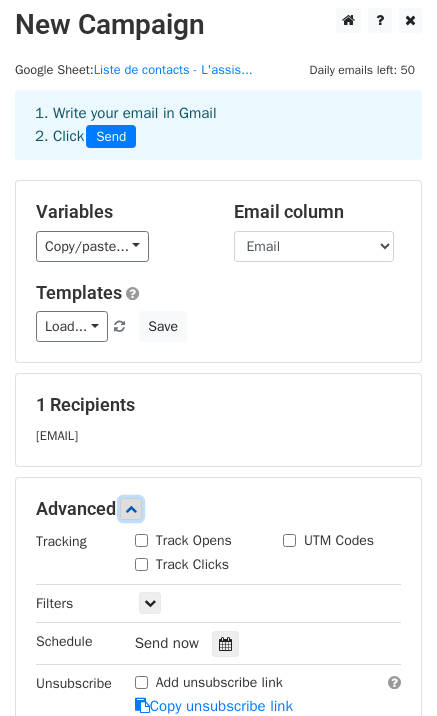 scroll, scrollTop: 0, scrollLeft: 0, axis: both 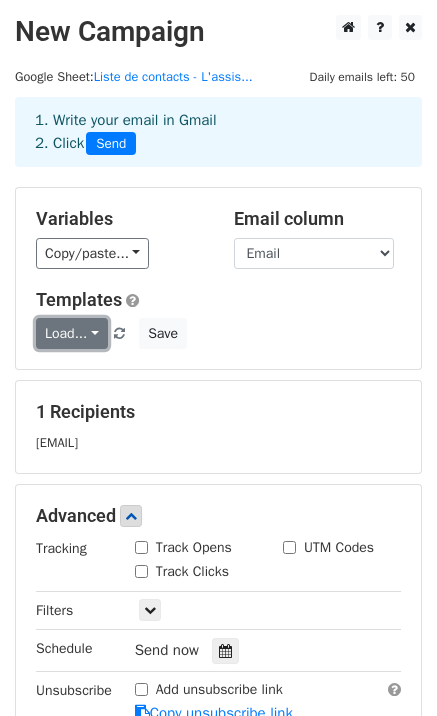 click on "Load..." at bounding box center (72, 333) 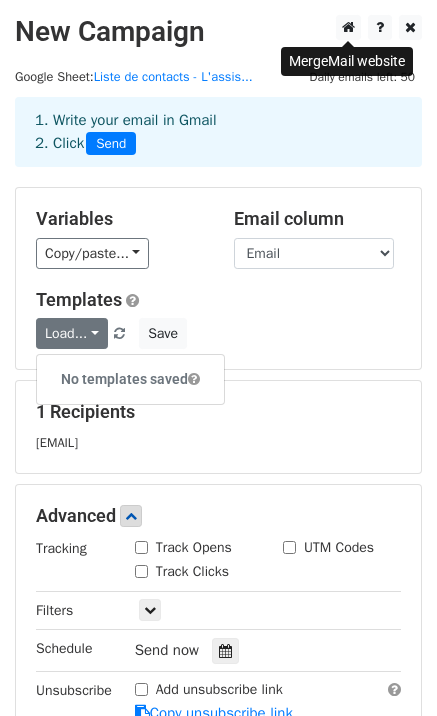 click on "1 Recipients
julie.champion77@gmail.com" at bounding box center [218, 427] 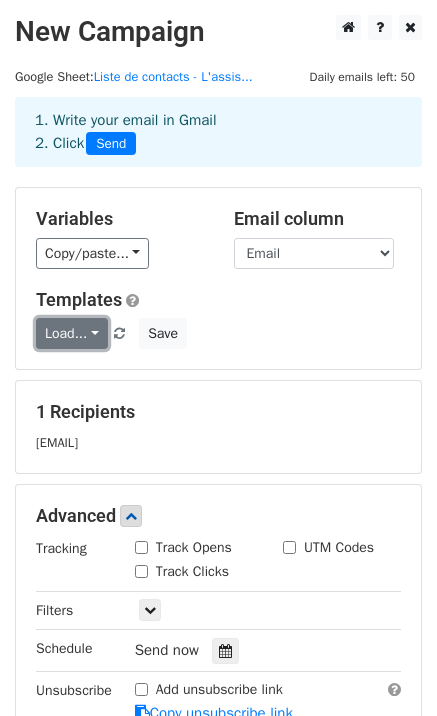 click on "Load..." at bounding box center [72, 333] 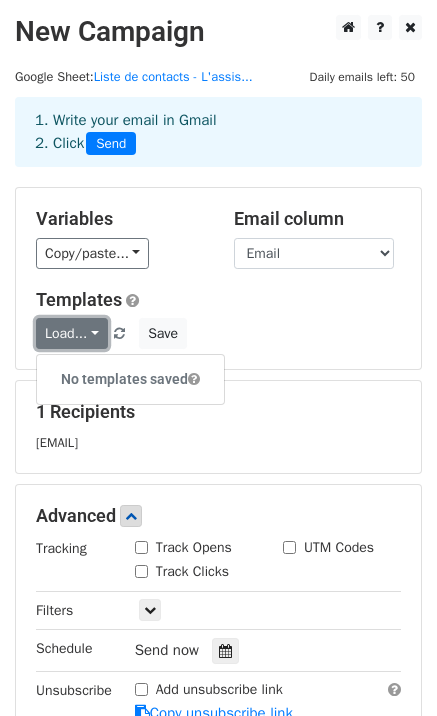 click on "Load..." at bounding box center (72, 333) 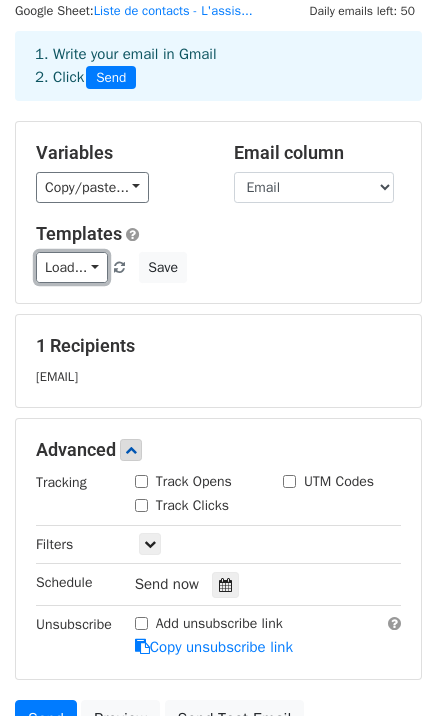 scroll, scrollTop: 100, scrollLeft: 0, axis: vertical 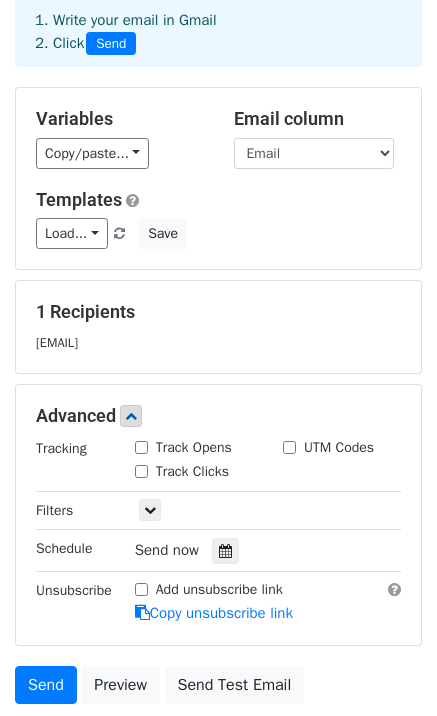 click on "1 Recipients
julie.champion77@gmail.com" at bounding box center (218, 327) 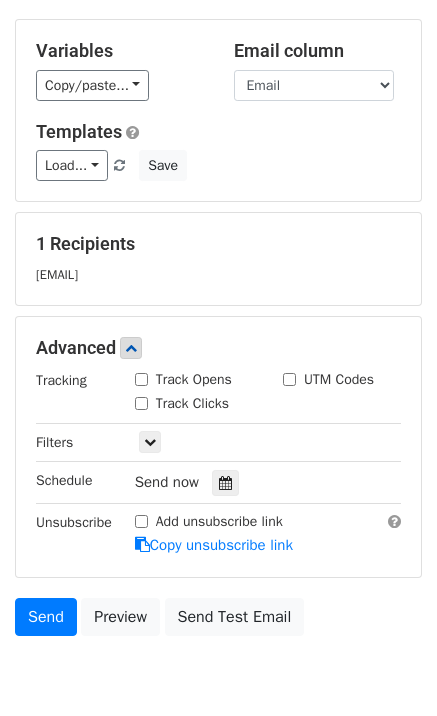 scroll, scrollTop: 0, scrollLeft: 0, axis: both 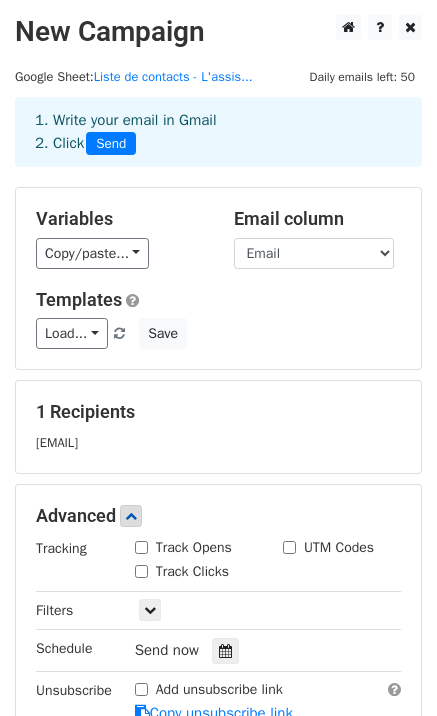 click on "1. Write your email in Gmail
2. Click
Send" at bounding box center (218, 132) 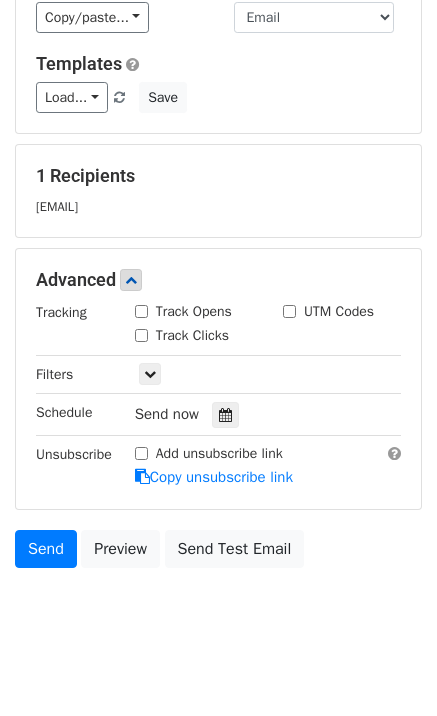 scroll, scrollTop: 256, scrollLeft: 0, axis: vertical 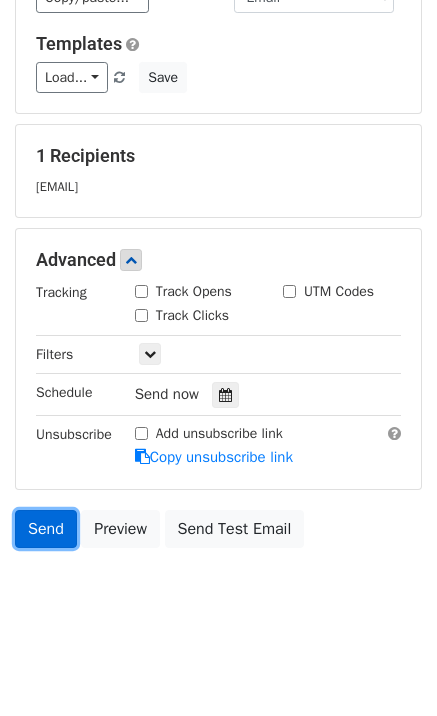 click on "Send" at bounding box center [46, 529] 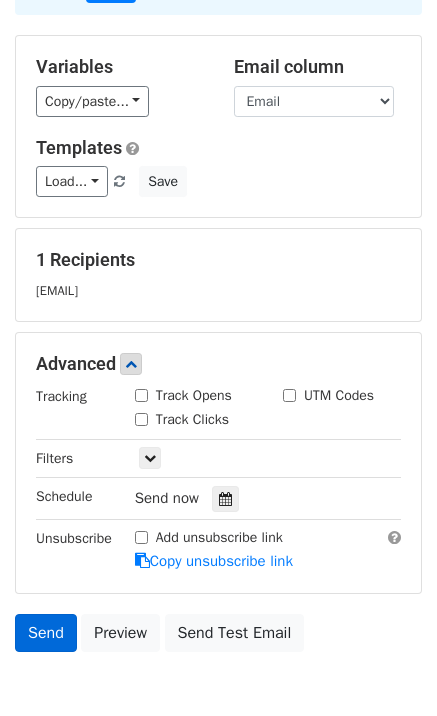 scroll, scrollTop: 256, scrollLeft: 0, axis: vertical 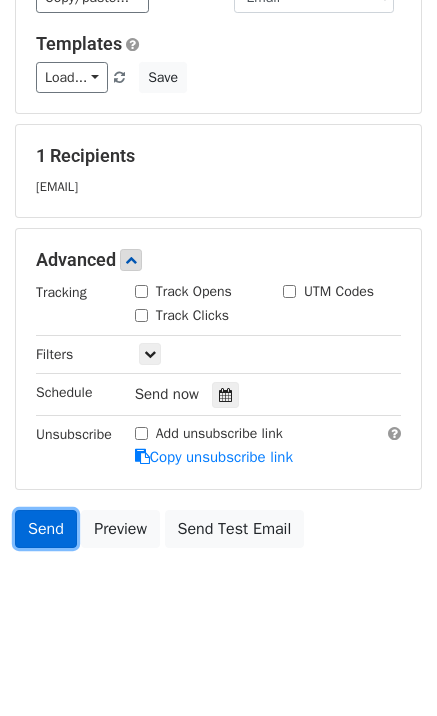 click on "Send" at bounding box center (46, 529) 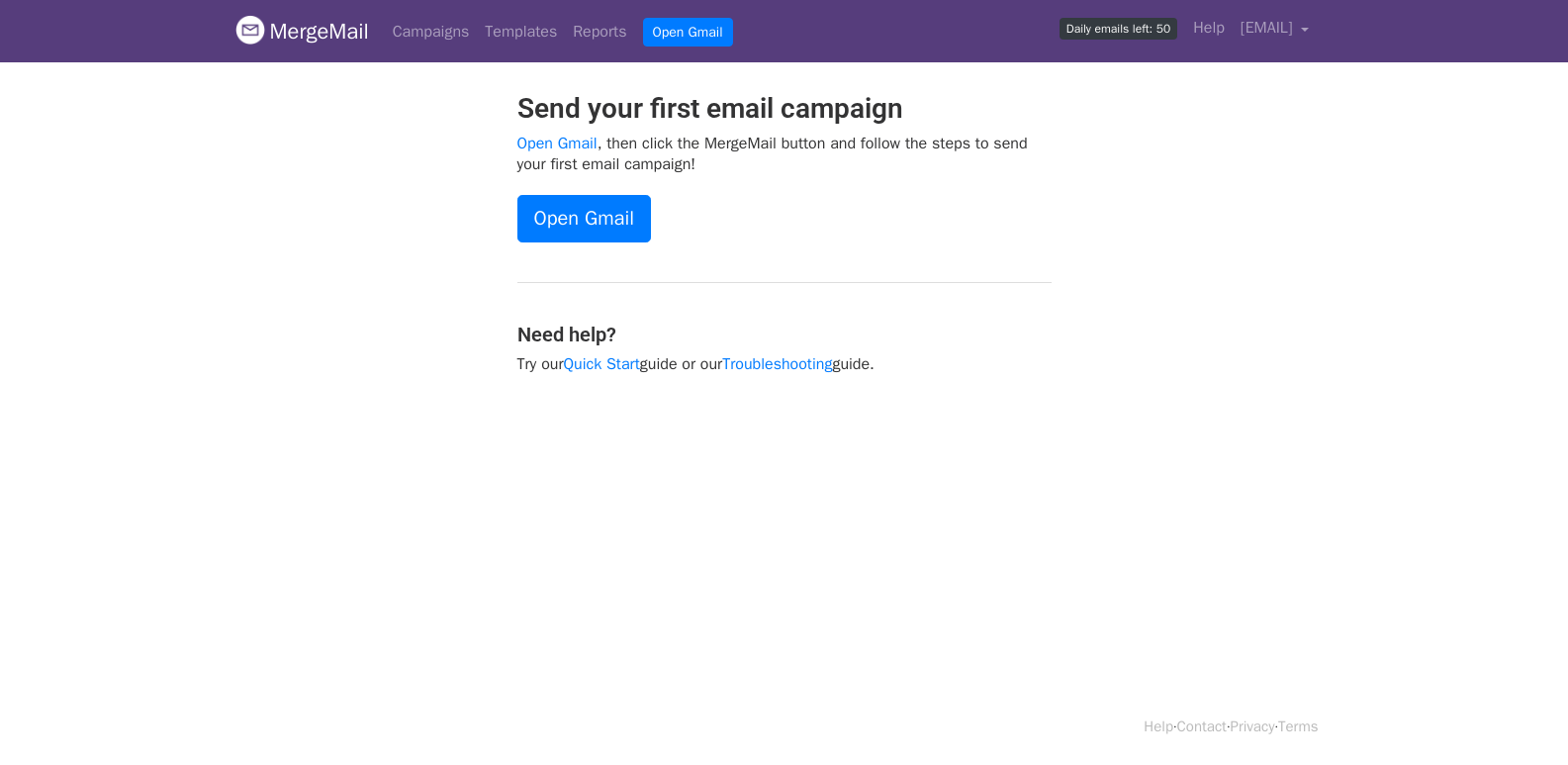 scroll, scrollTop: 0, scrollLeft: 0, axis: both 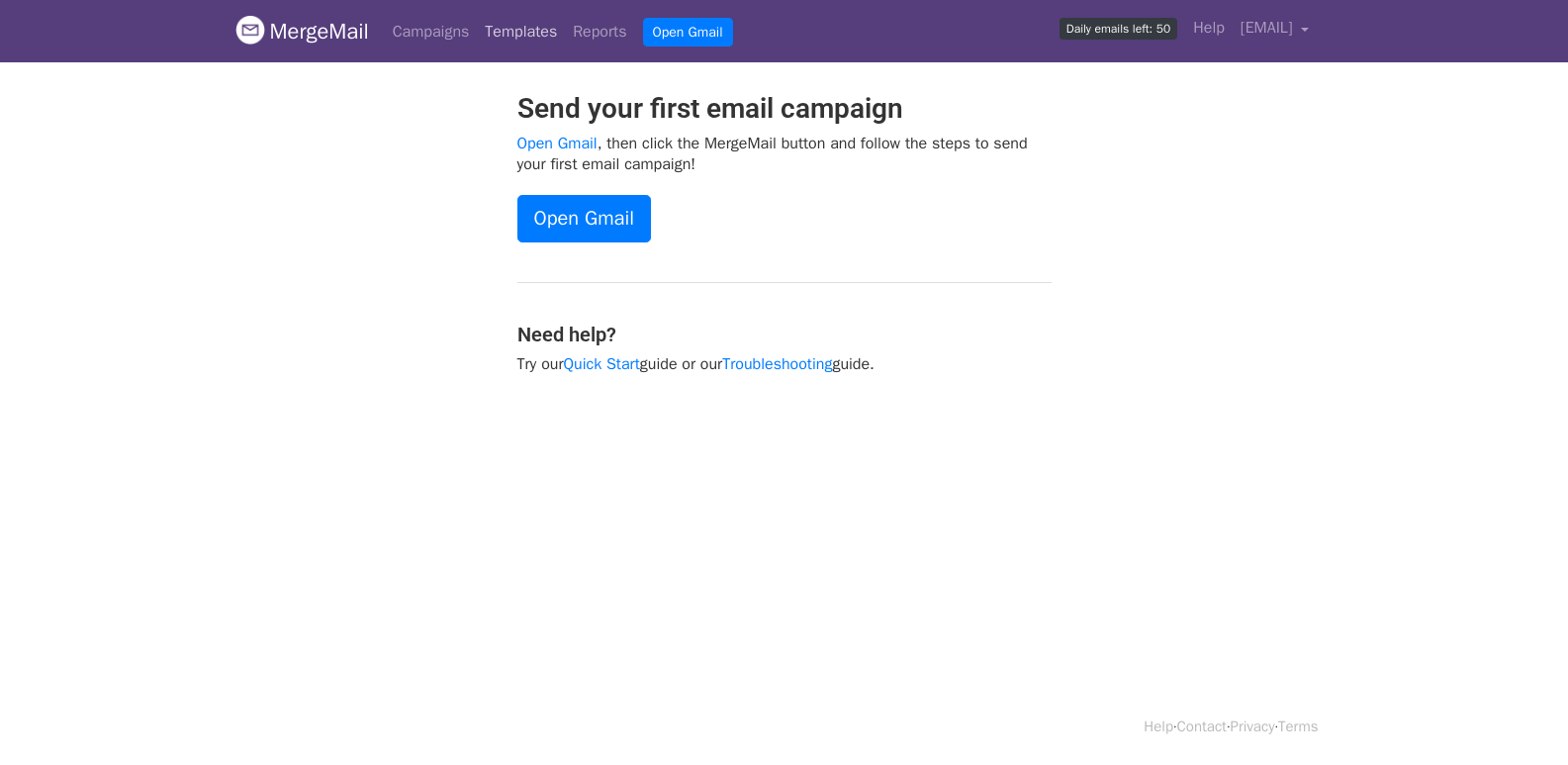 click on "Templates" at bounding box center (520, 32) 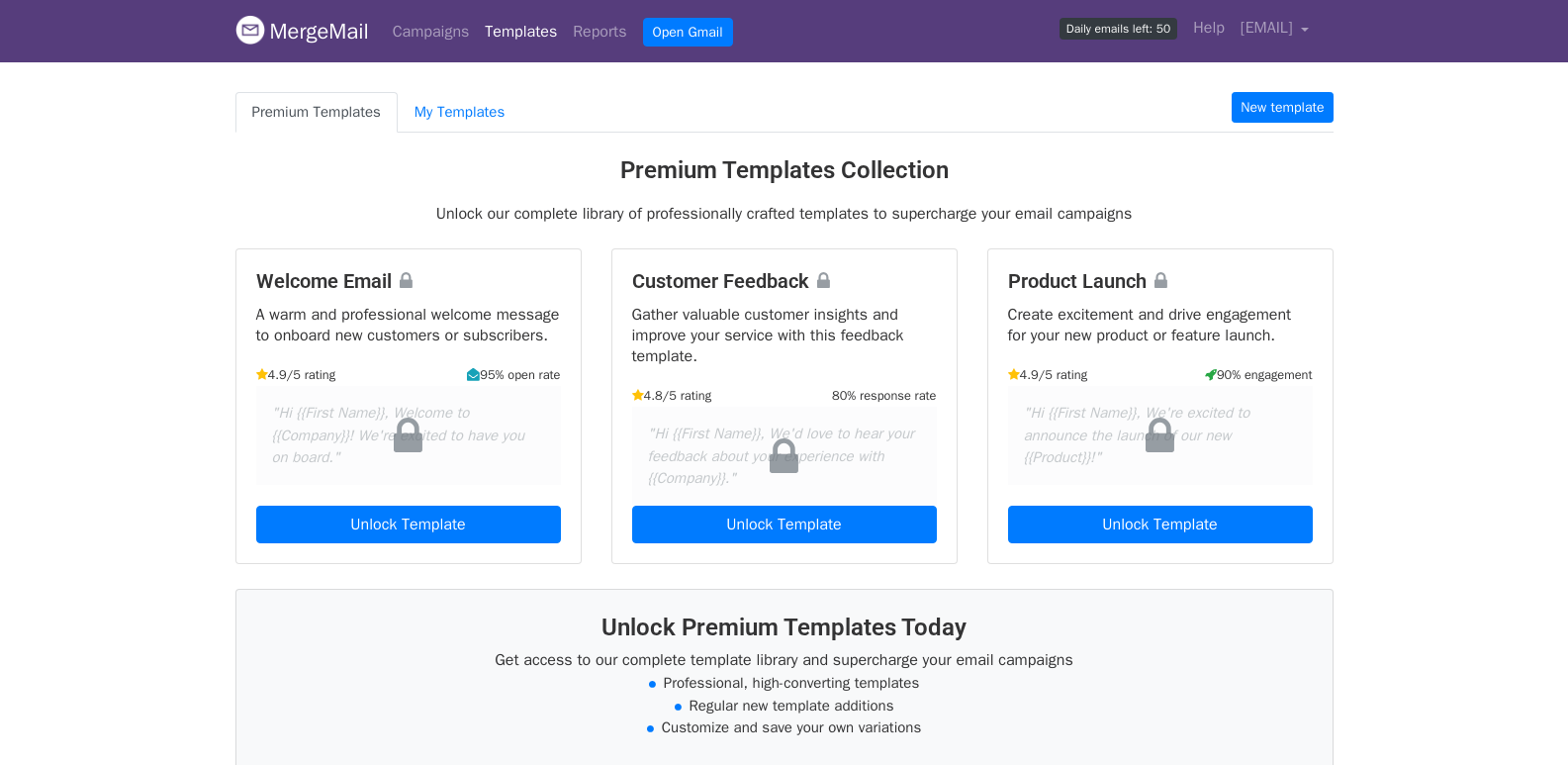 scroll, scrollTop: 0, scrollLeft: 0, axis: both 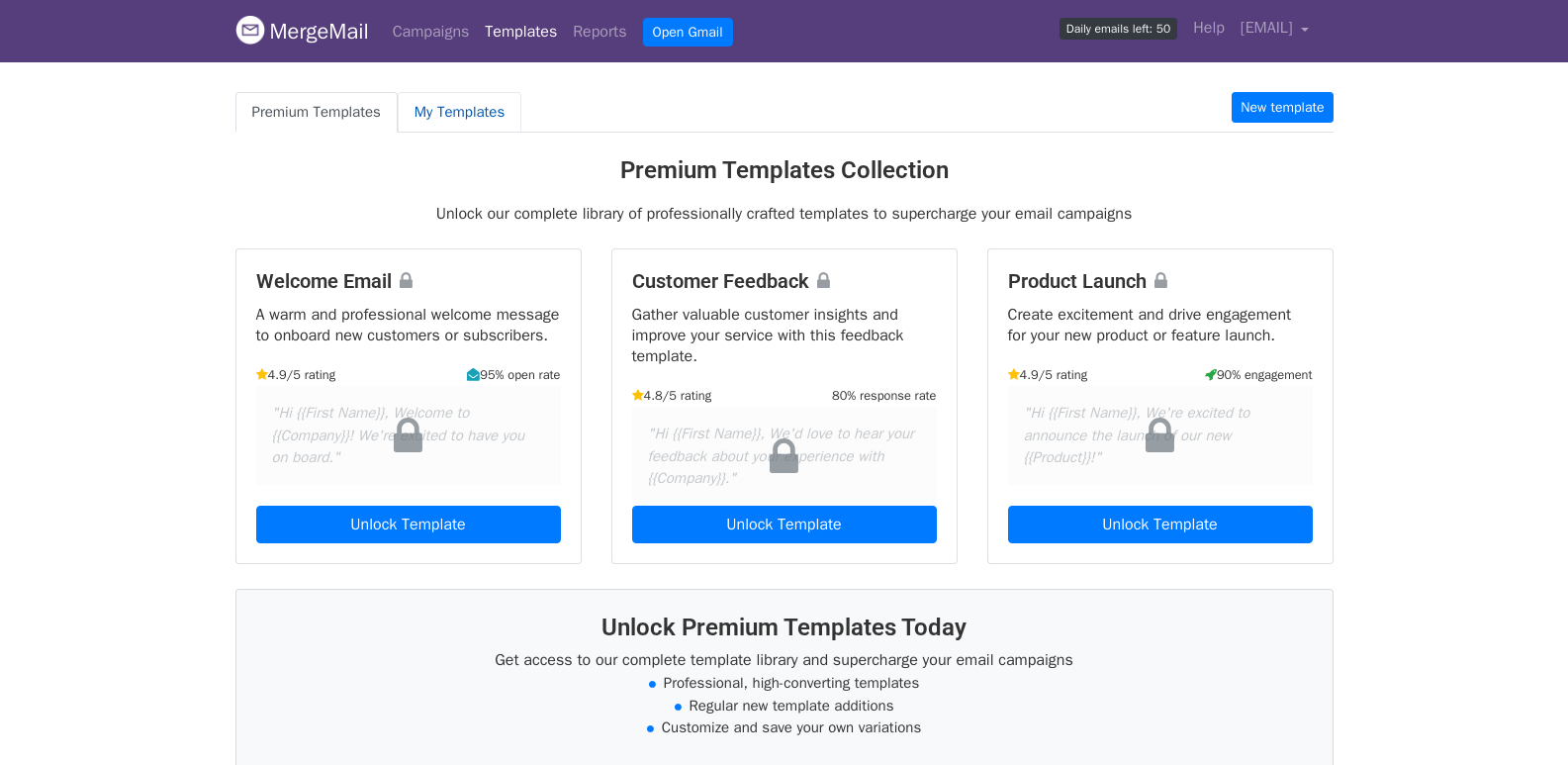 click on "My Templates" at bounding box center (459, 112) 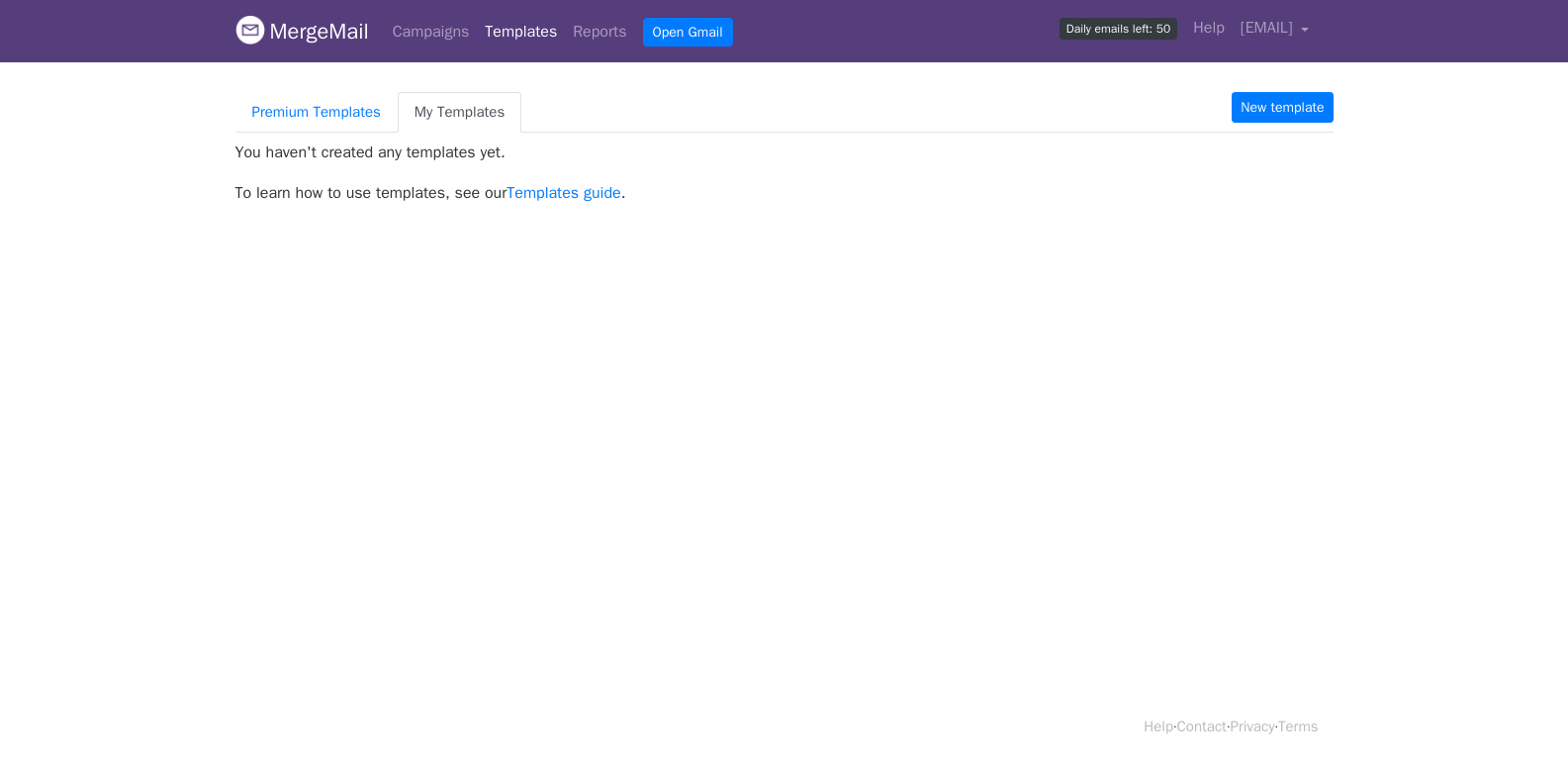 scroll, scrollTop: 0, scrollLeft: 0, axis: both 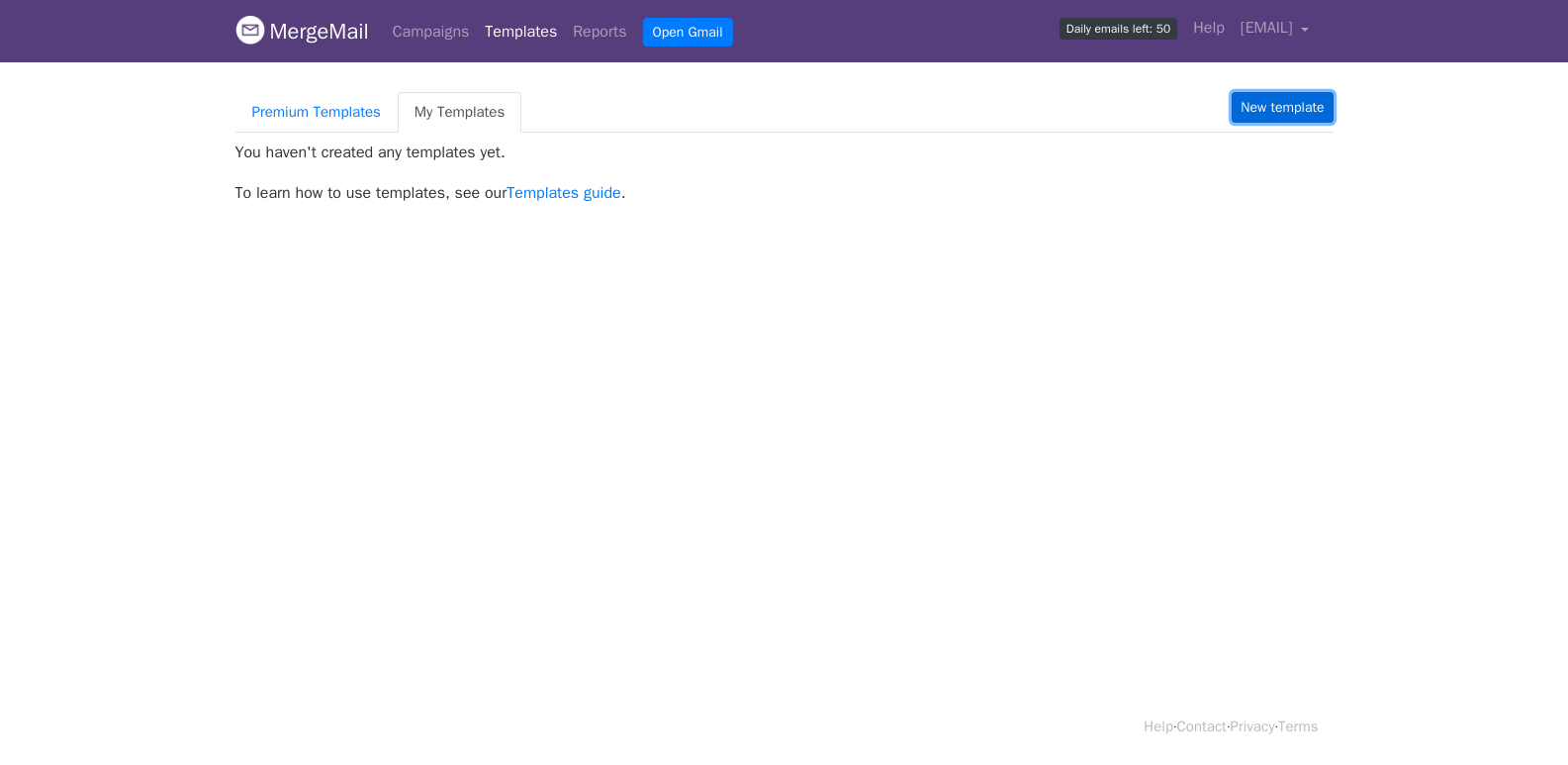 click on "New template" at bounding box center (1282, 107) 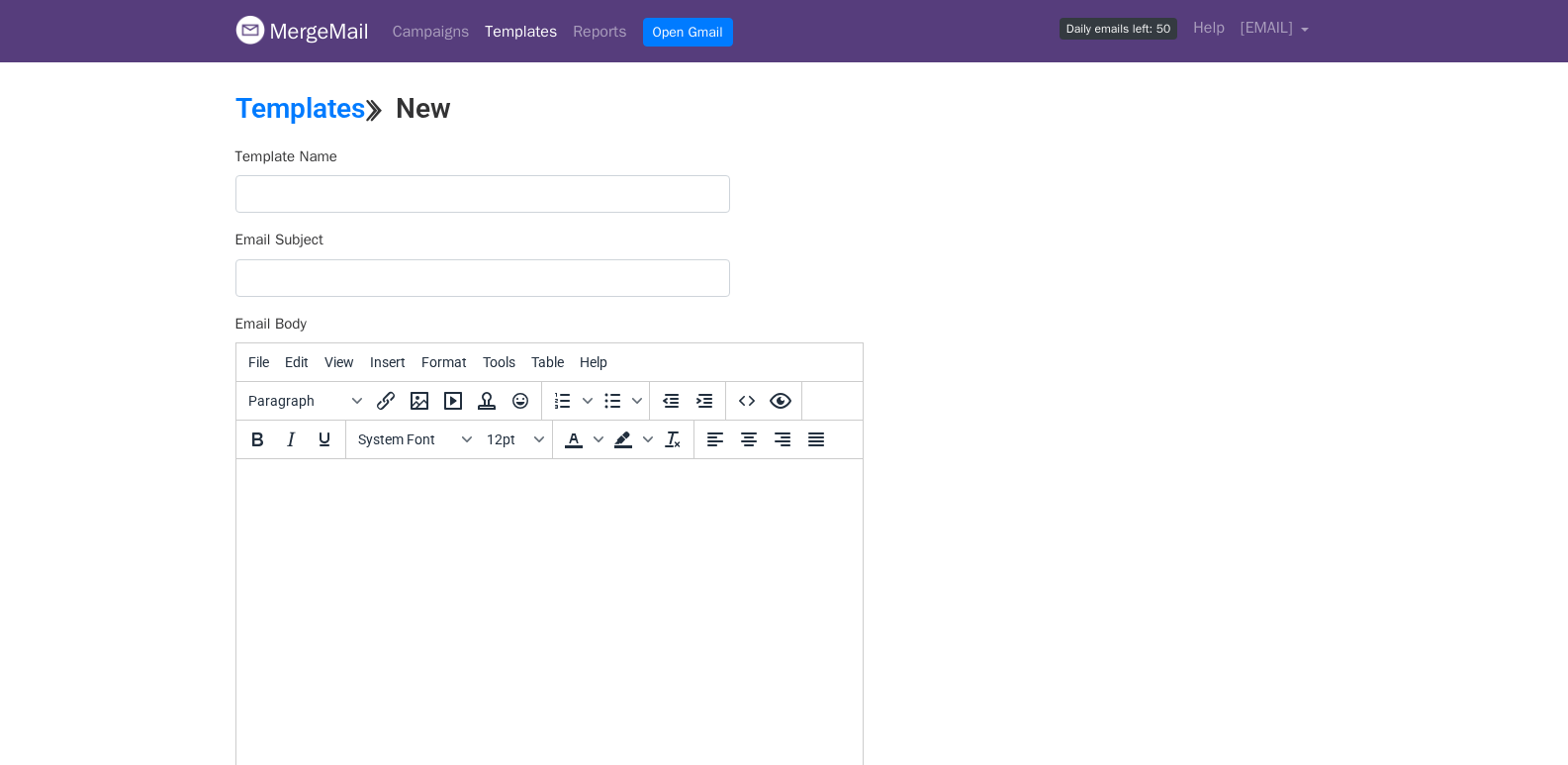 scroll, scrollTop: 0, scrollLeft: 0, axis: both 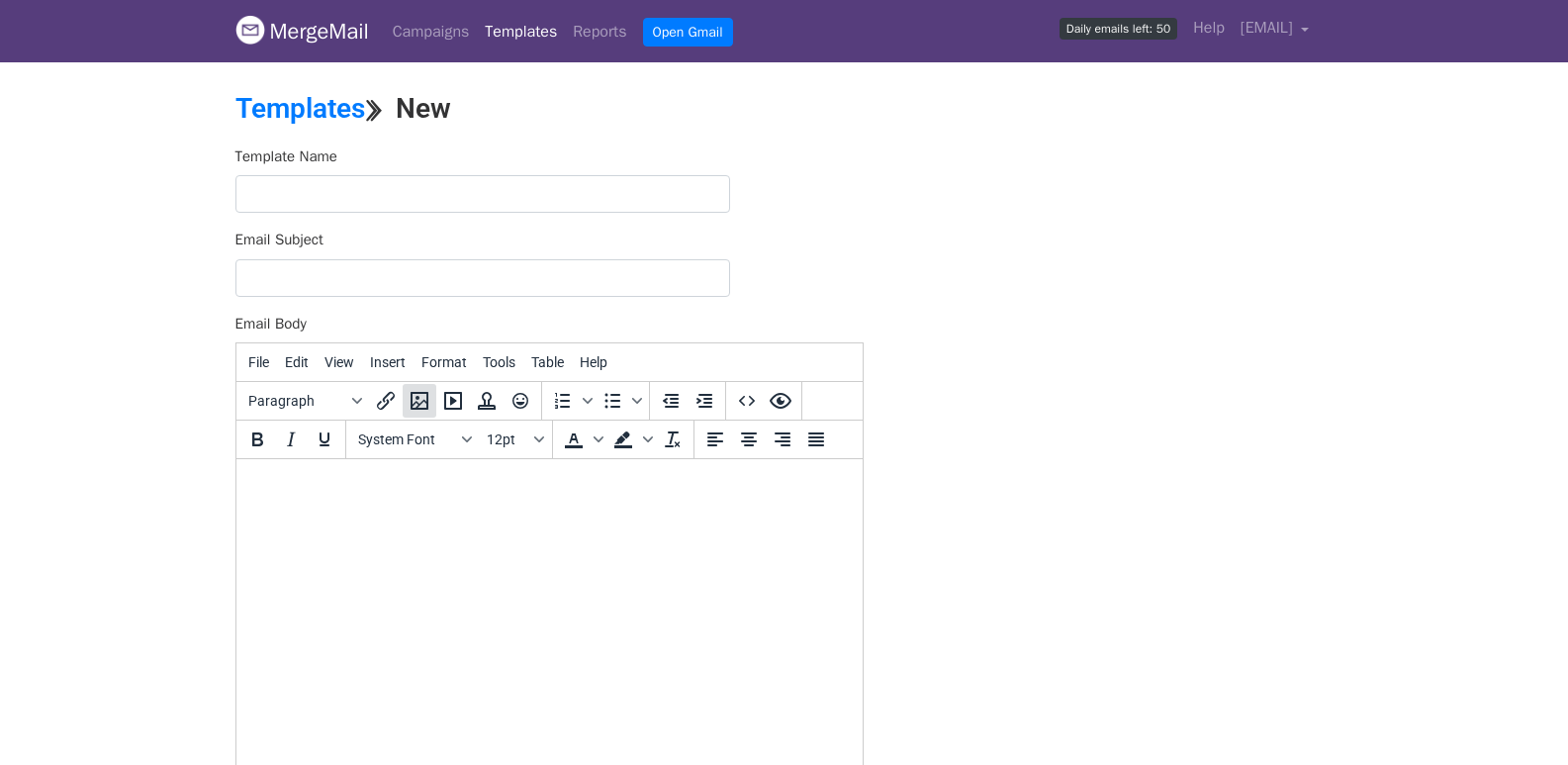 click 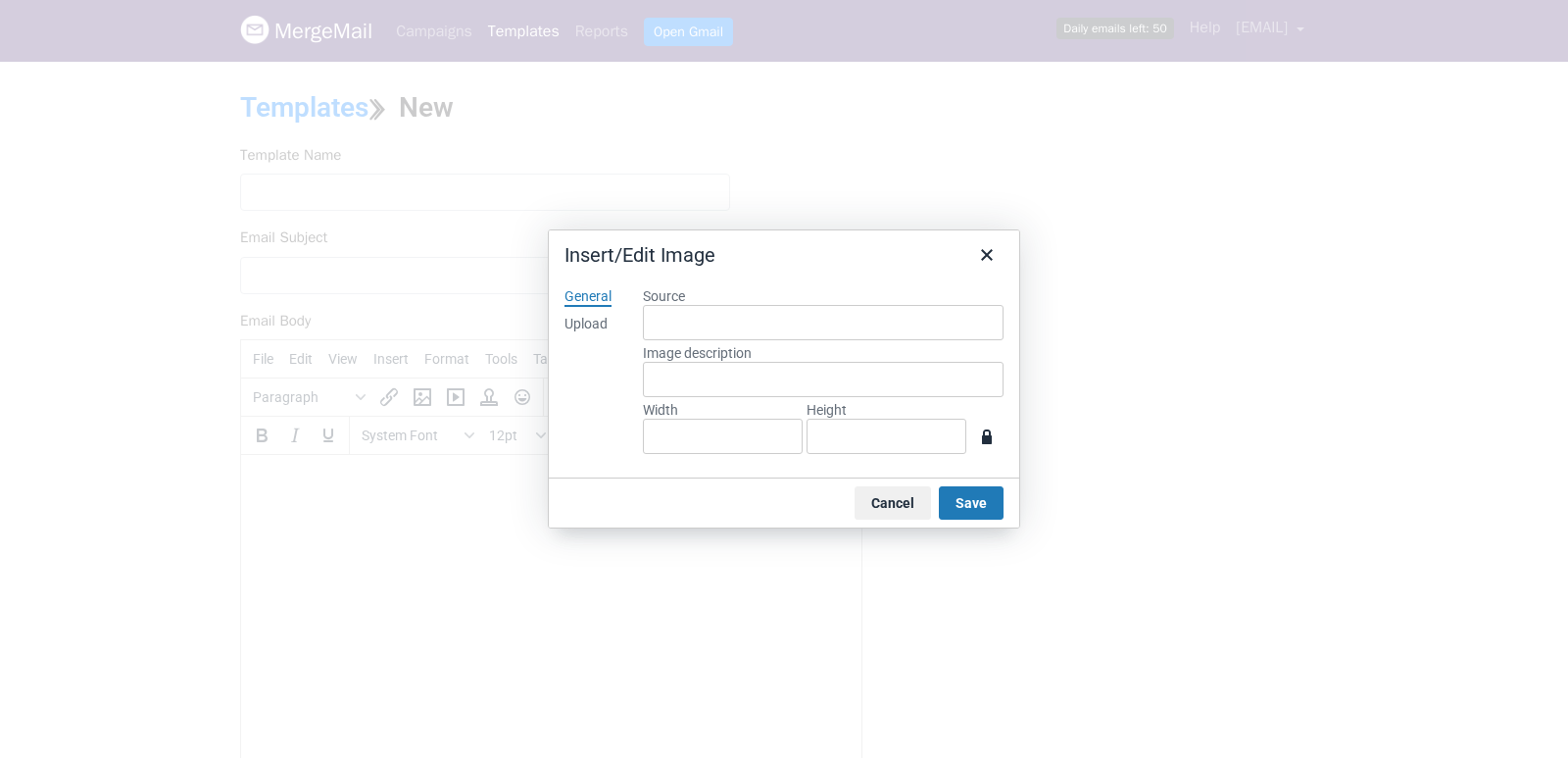 click on "Upload" at bounding box center (586, 325) 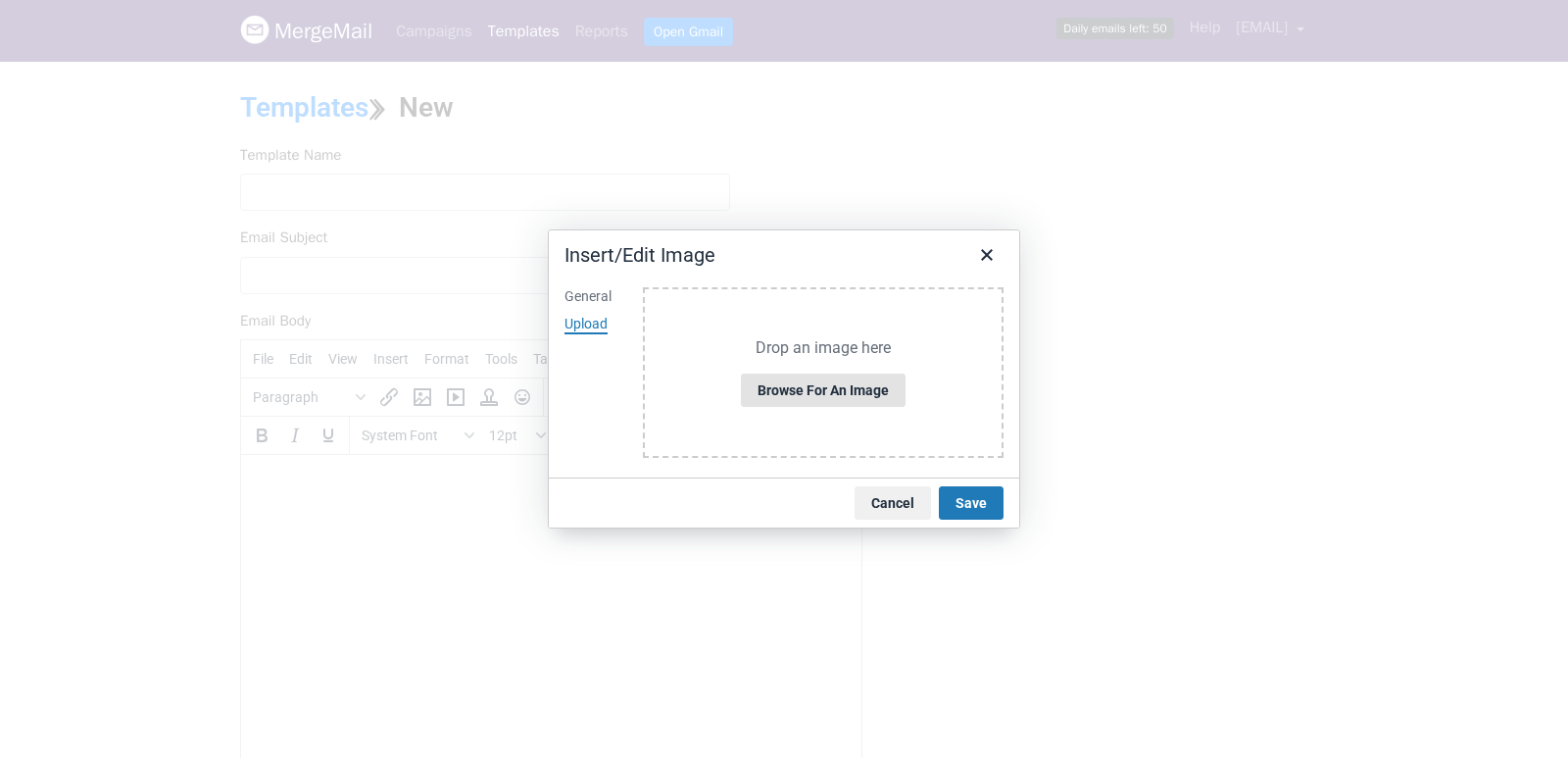 click on "Browse for an image" at bounding box center [823, 390] 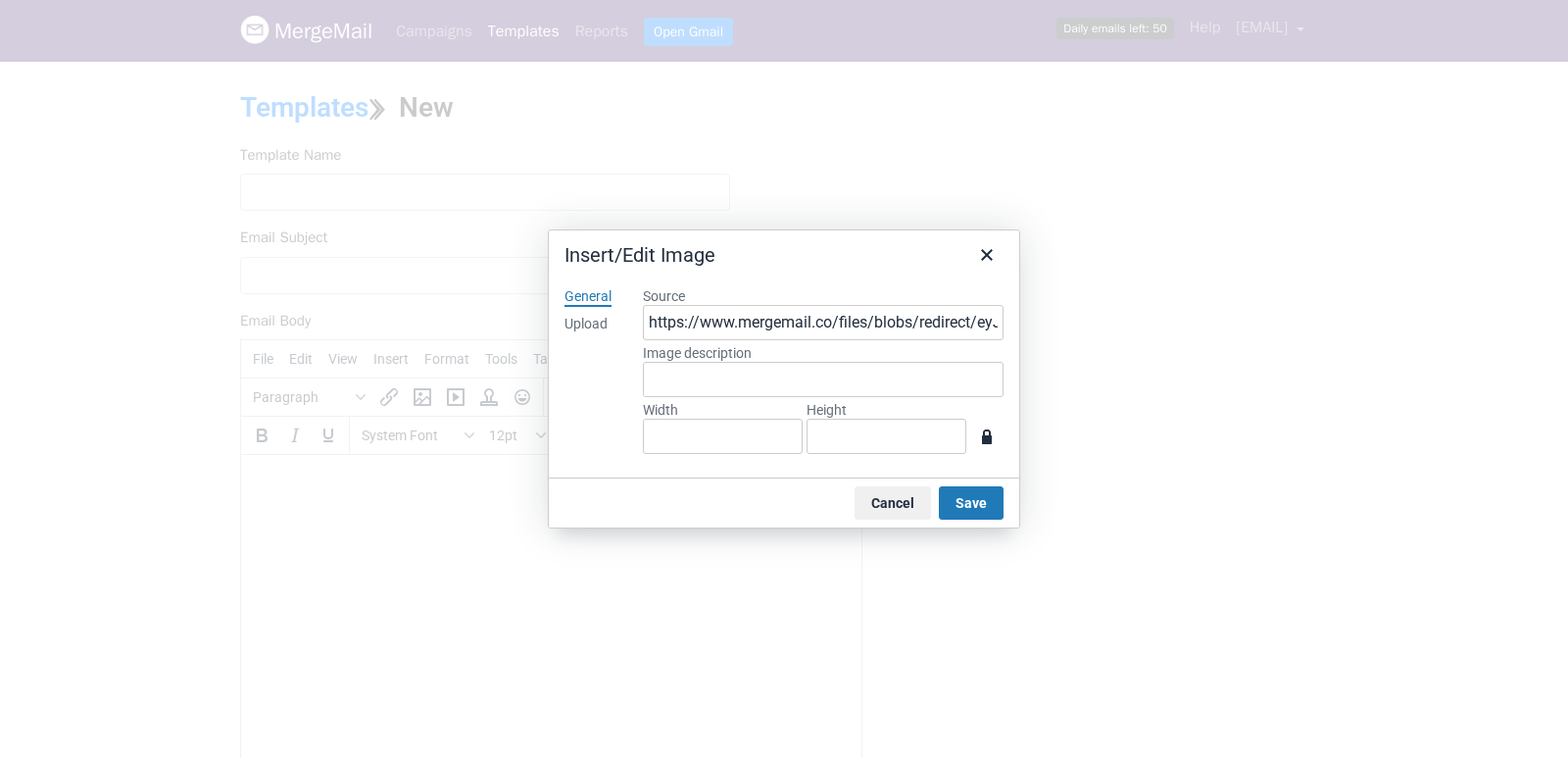 type on "1500" 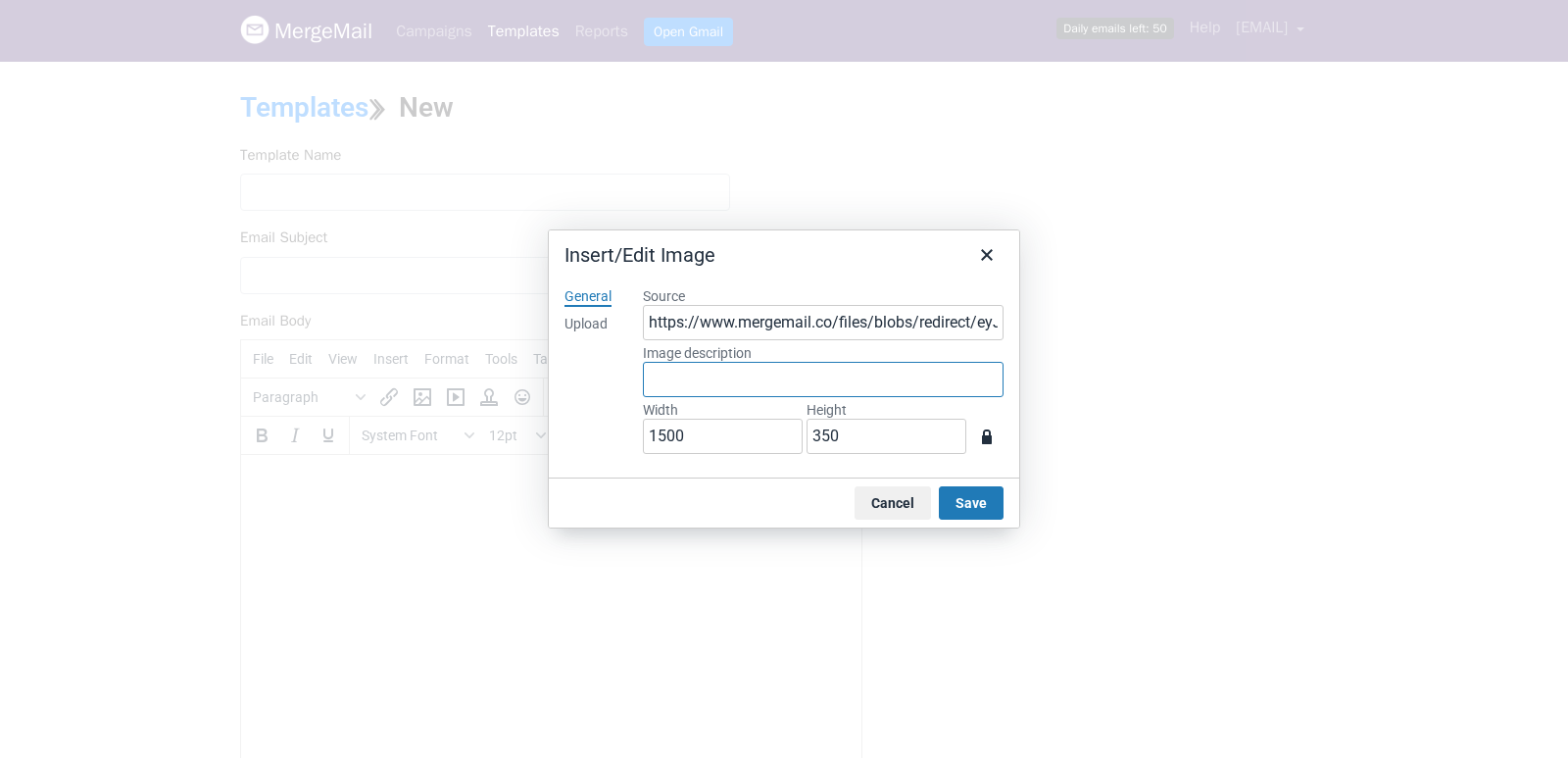 click on "Image description" at bounding box center [823, 379] 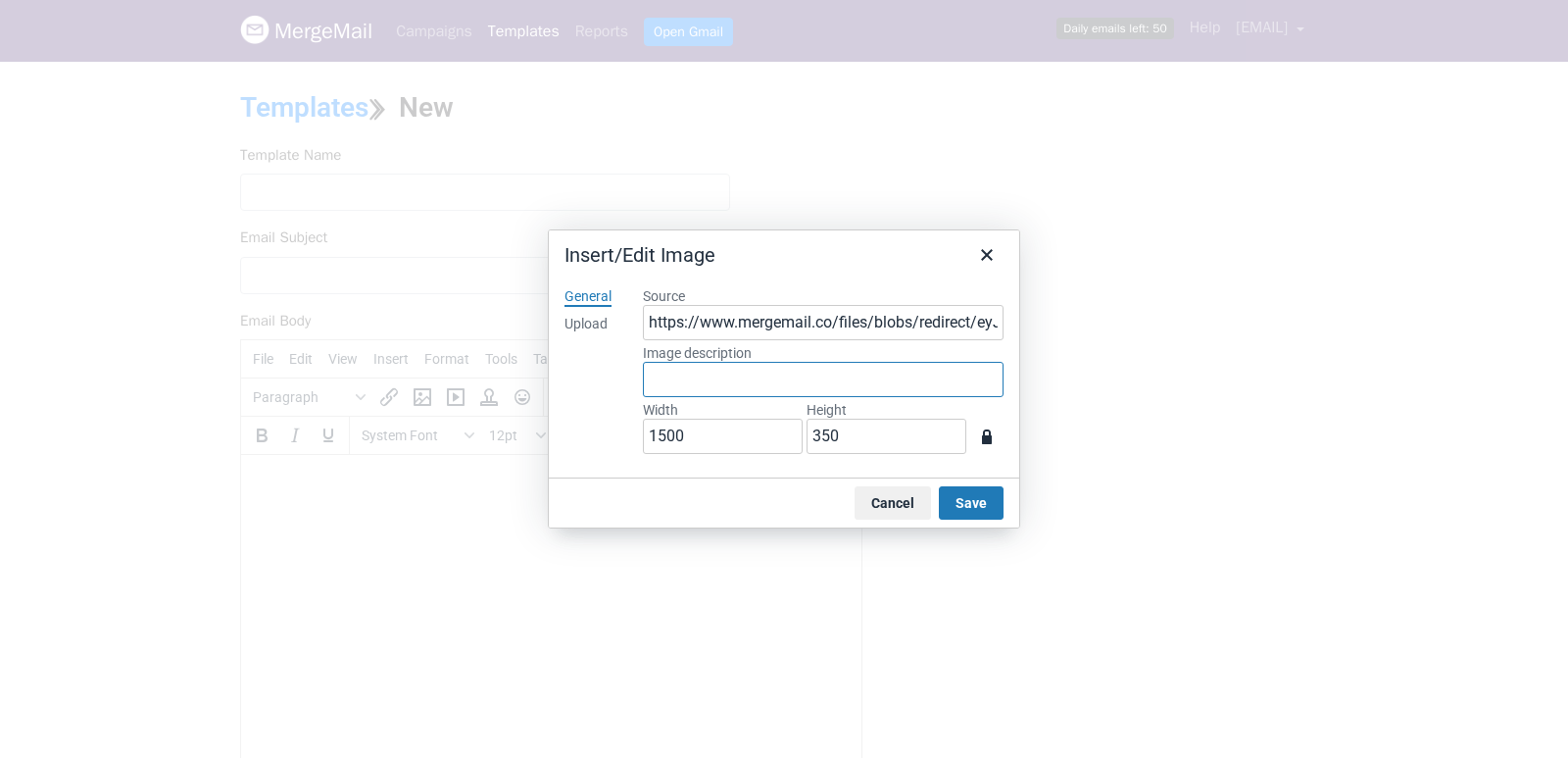 click on "Save" at bounding box center (971, 503) 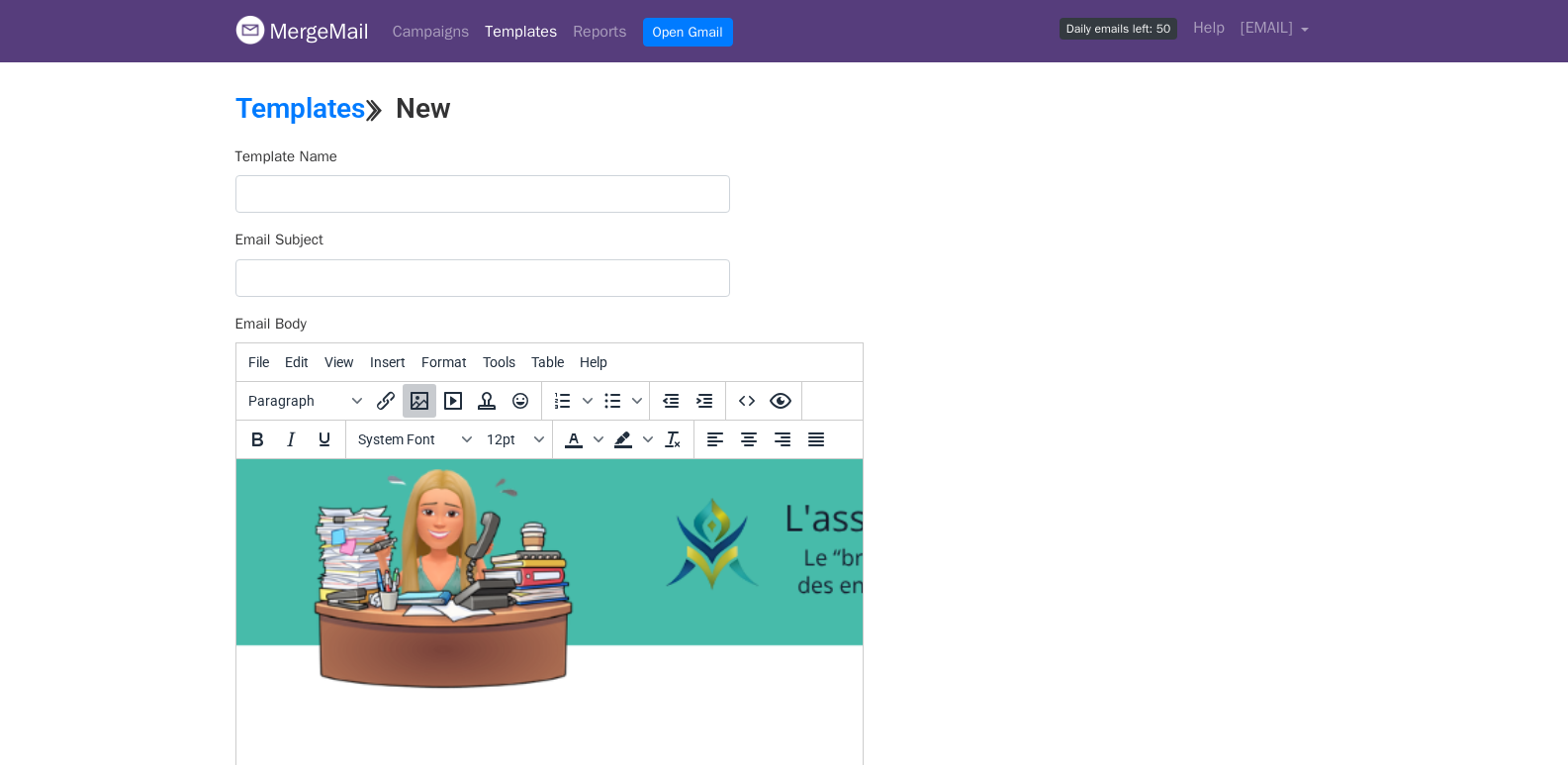 scroll, scrollTop: 0, scrollLeft: 16, axis: horizontal 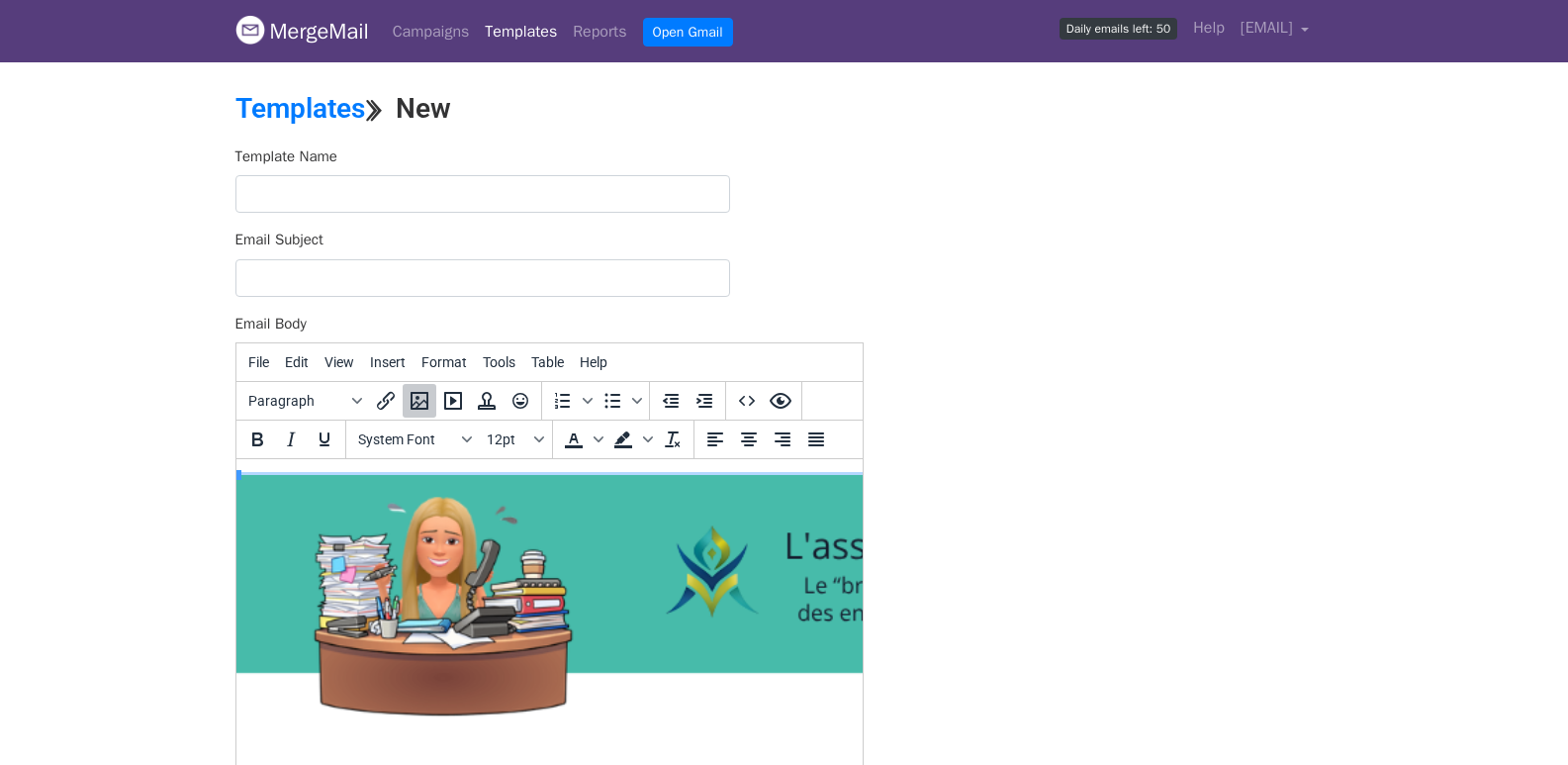 click at bounding box center (977, 648) 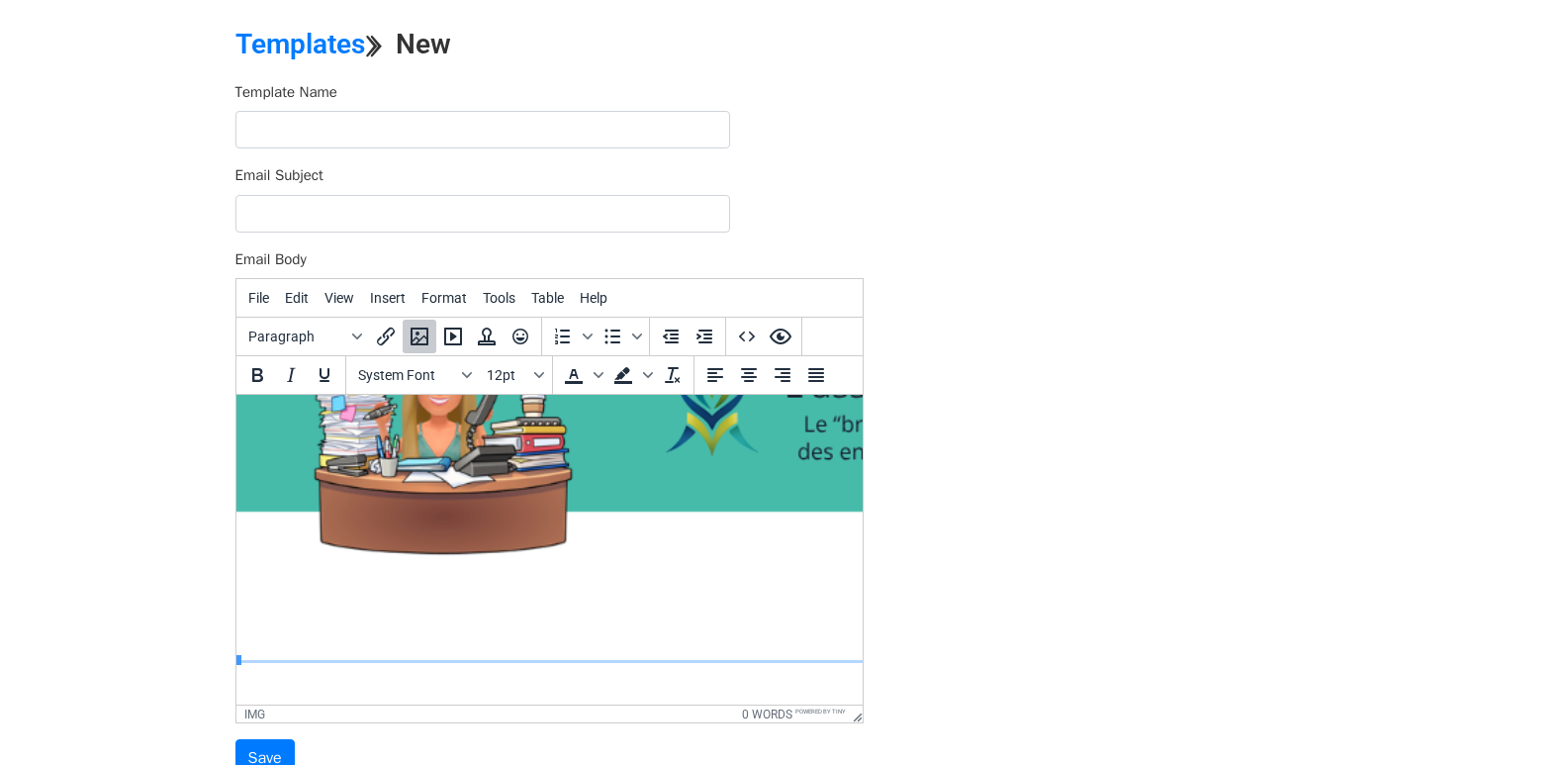 scroll, scrollTop: 99, scrollLeft: 0, axis: vertical 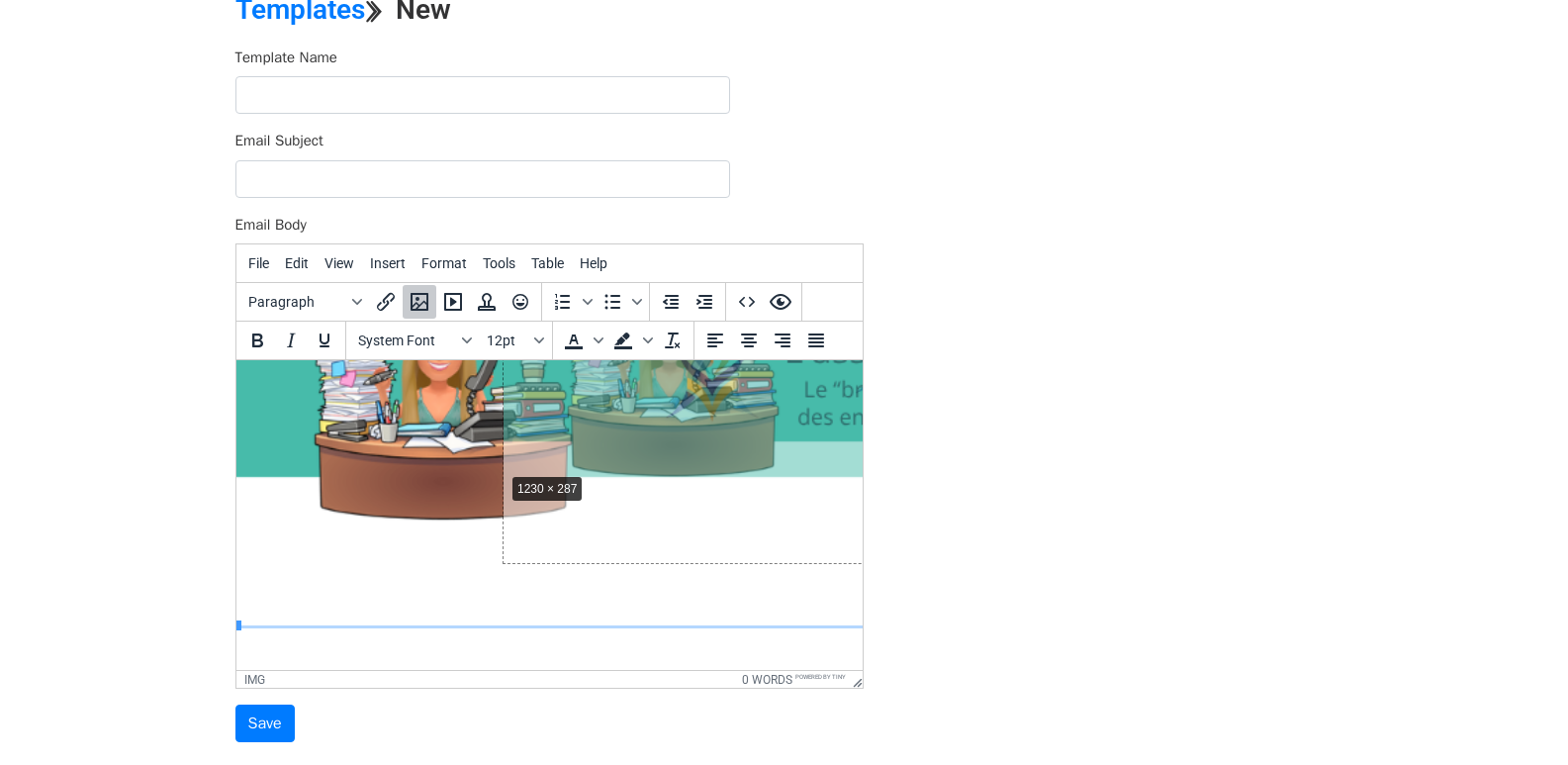drag, startPoint x: 236, startPoint y: 613, endPoint x: 503, endPoint y: 458, distance: 308.72966 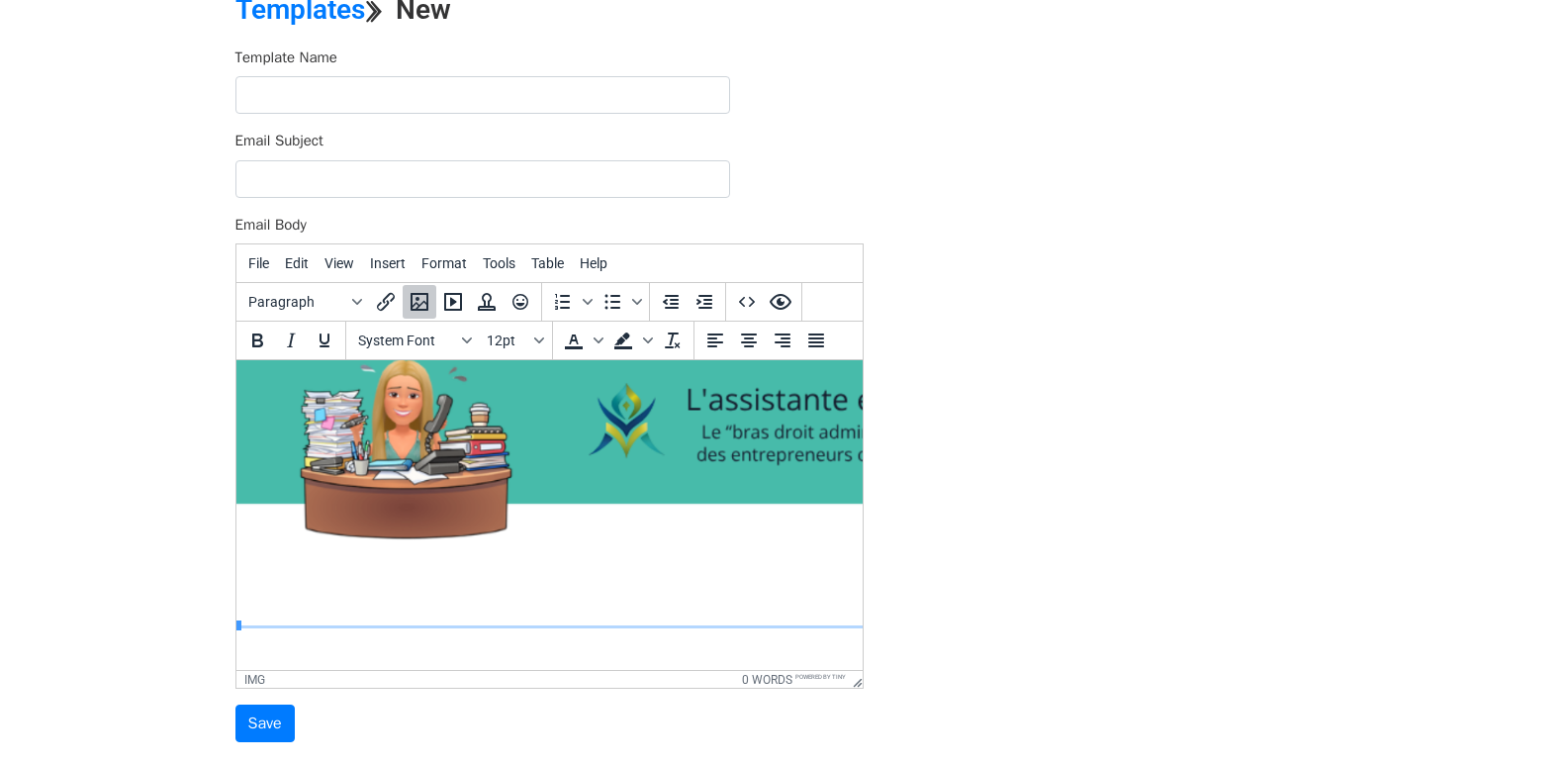 scroll, scrollTop: 48, scrollLeft: 16, axis: both 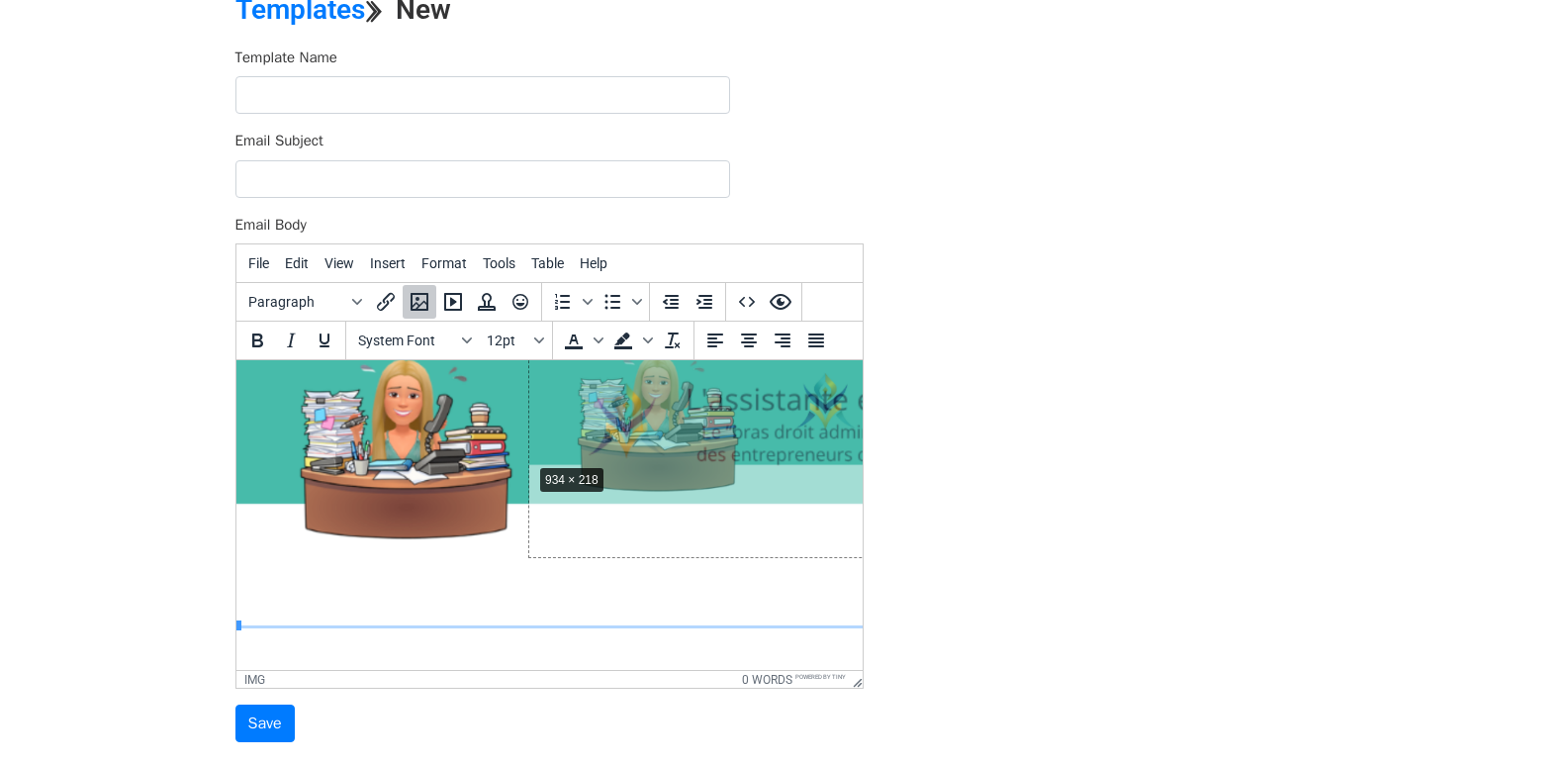 drag, startPoint x: 235, startPoint y: 613, endPoint x: 529, endPoint y: 449, distance: 336.6482 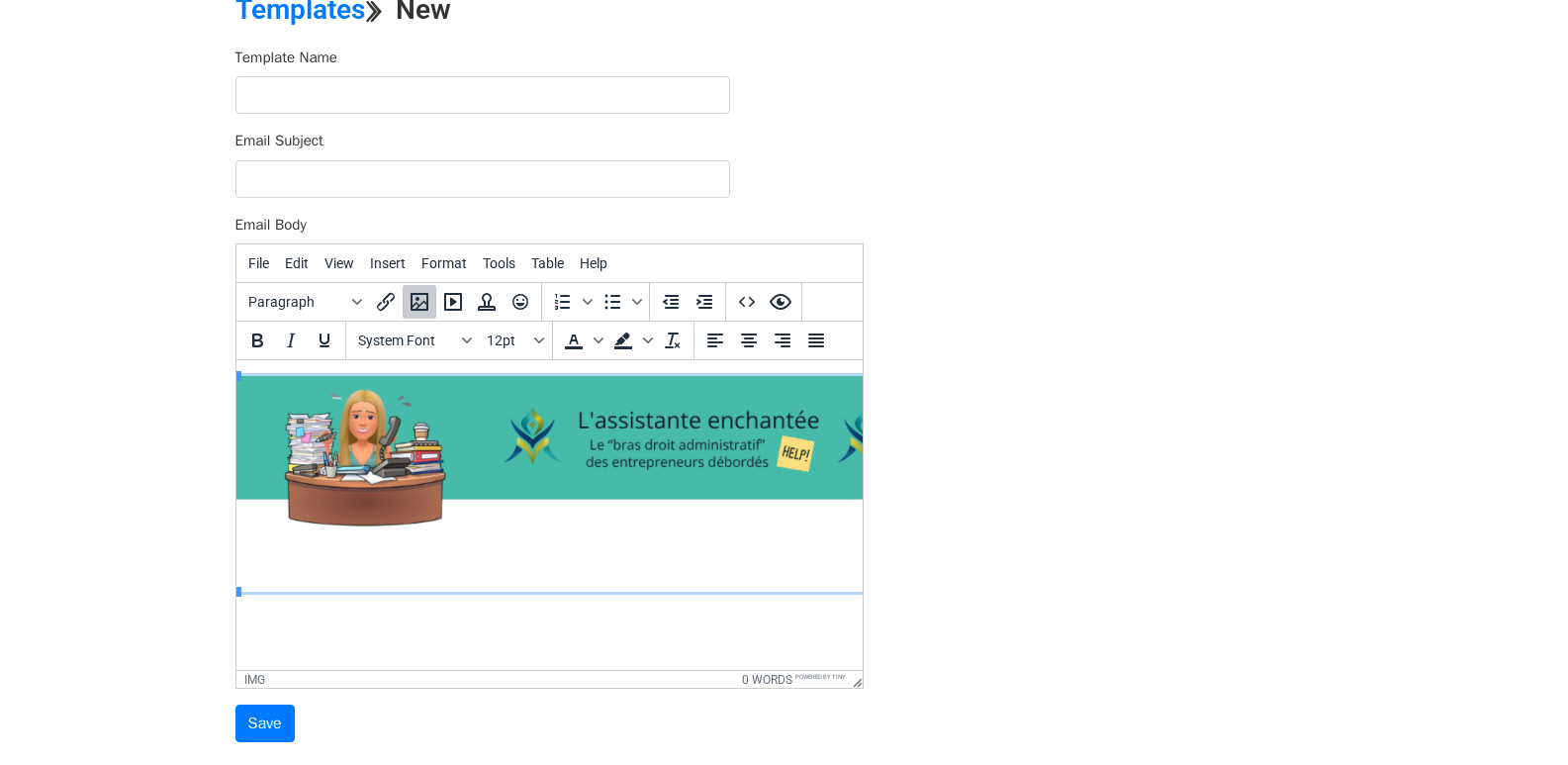 scroll, scrollTop: 0, scrollLeft: 16, axis: horizontal 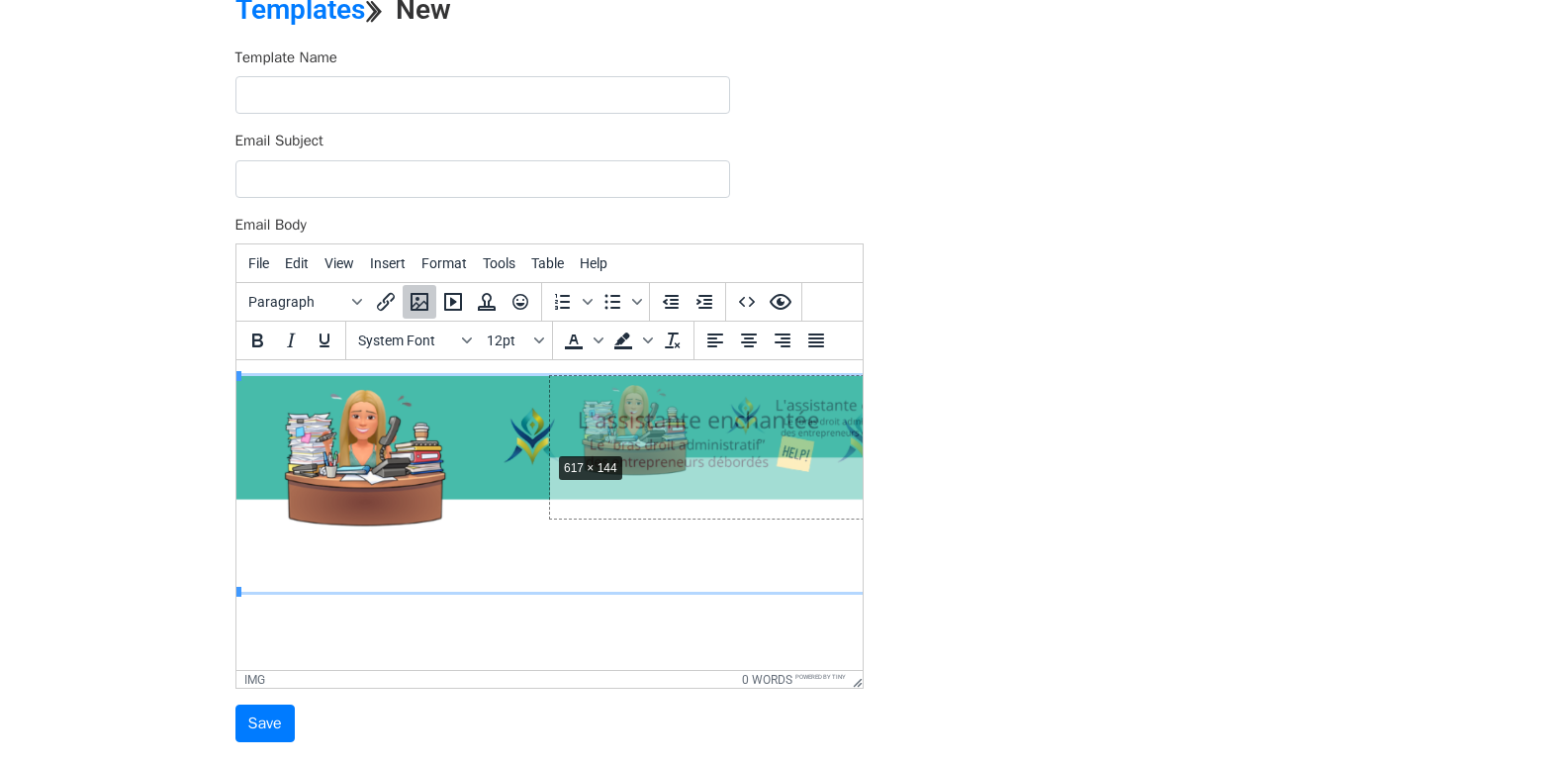 drag, startPoint x: 239, startPoint y: 589, endPoint x: 552, endPoint y: 448, distance: 343.29288 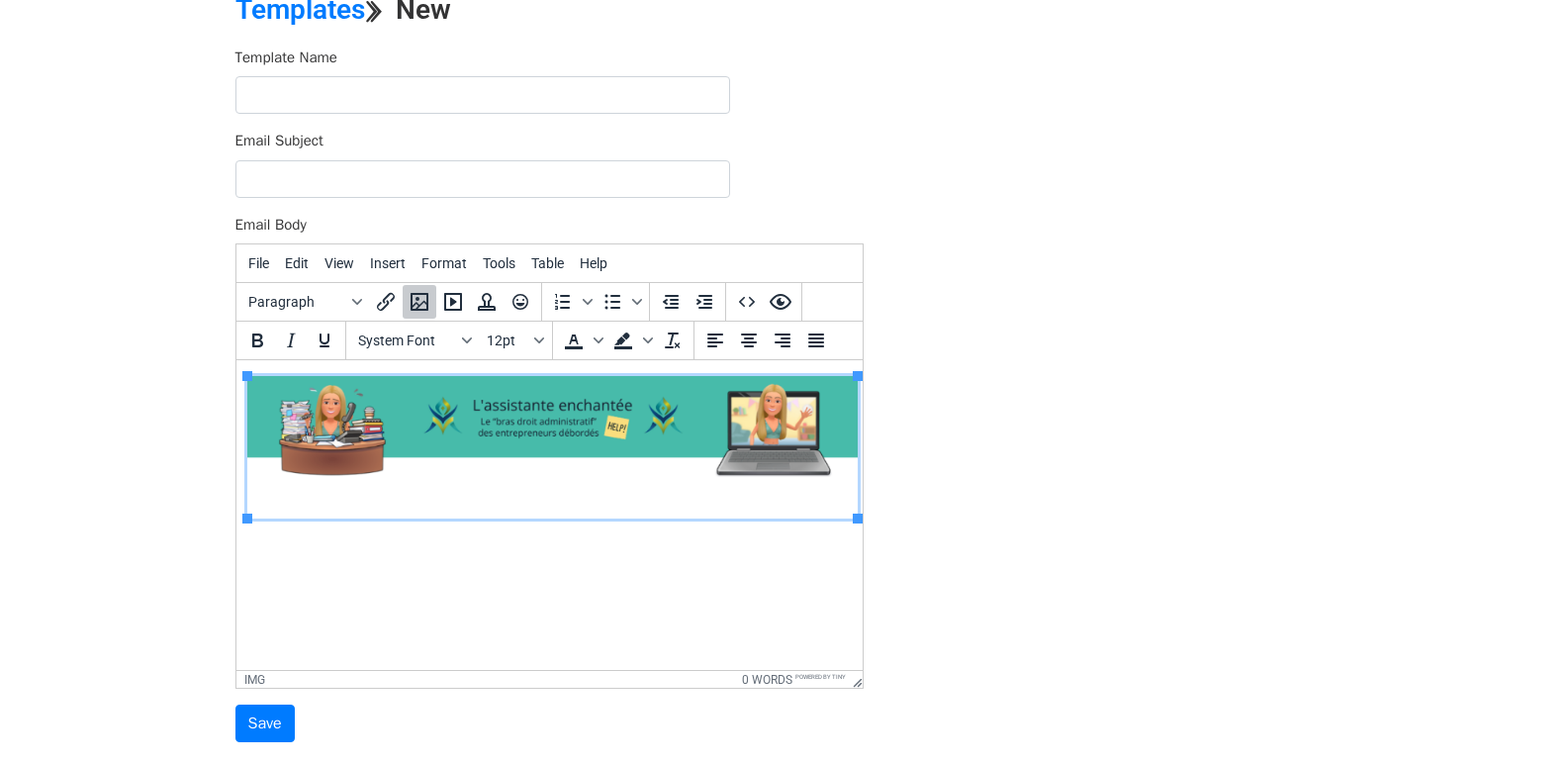 scroll, scrollTop: 0, scrollLeft: 0, axis: both 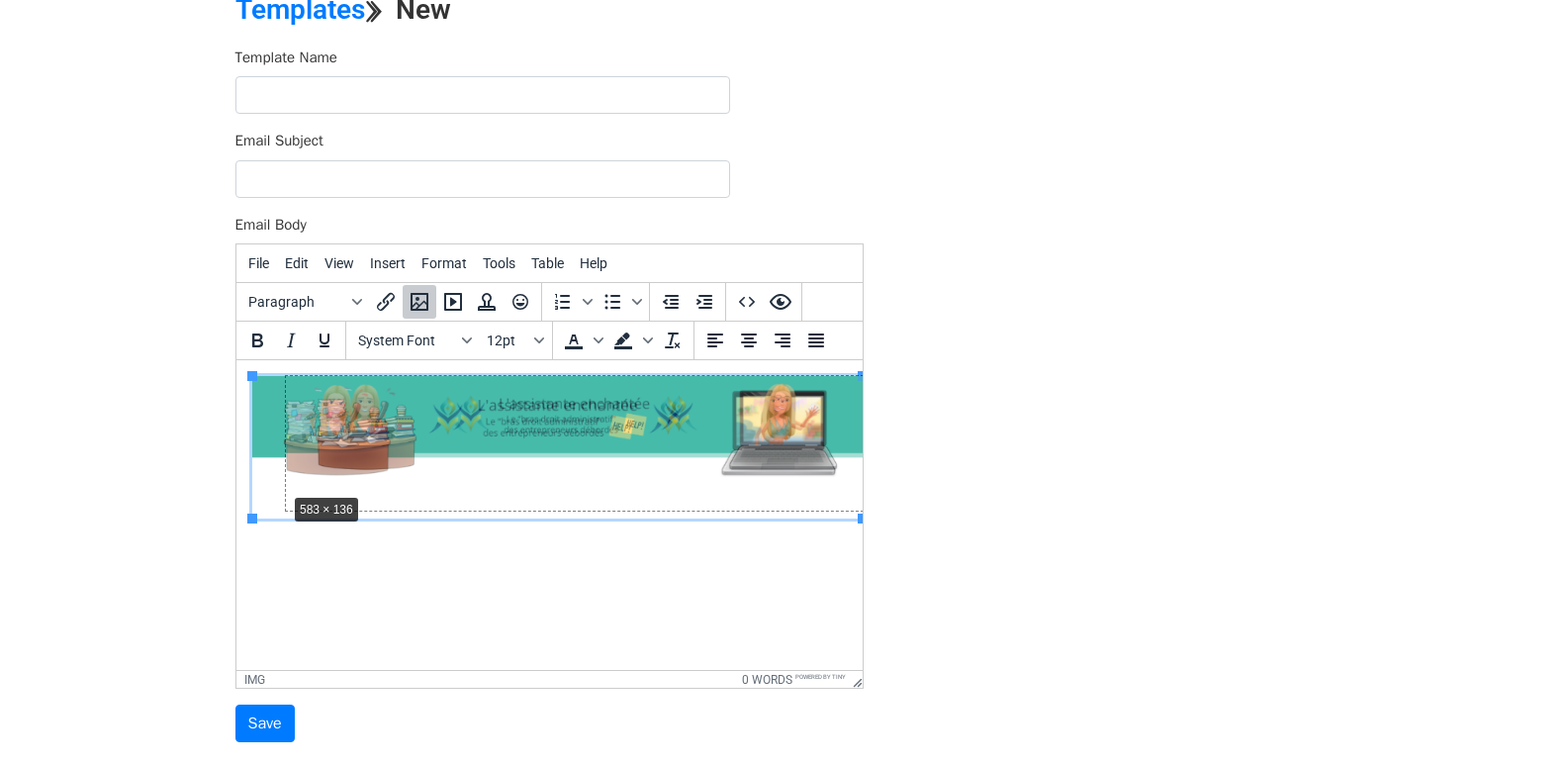 drag, startPoint x: 249, startPoint y: 514, endPoint x: 282, endPoint y: 490, distance: 40.804412 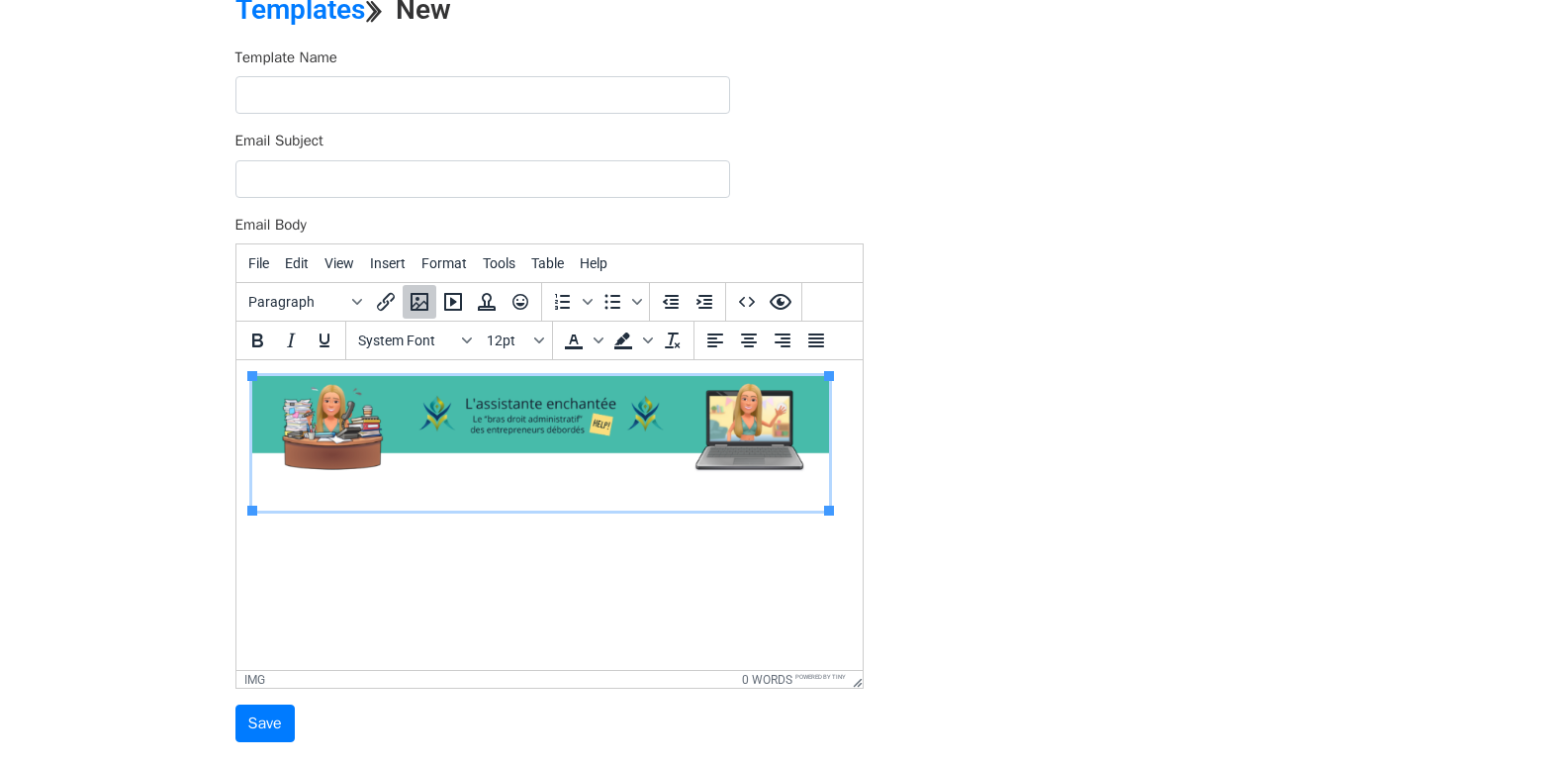 click at bounding box center [539, 443] 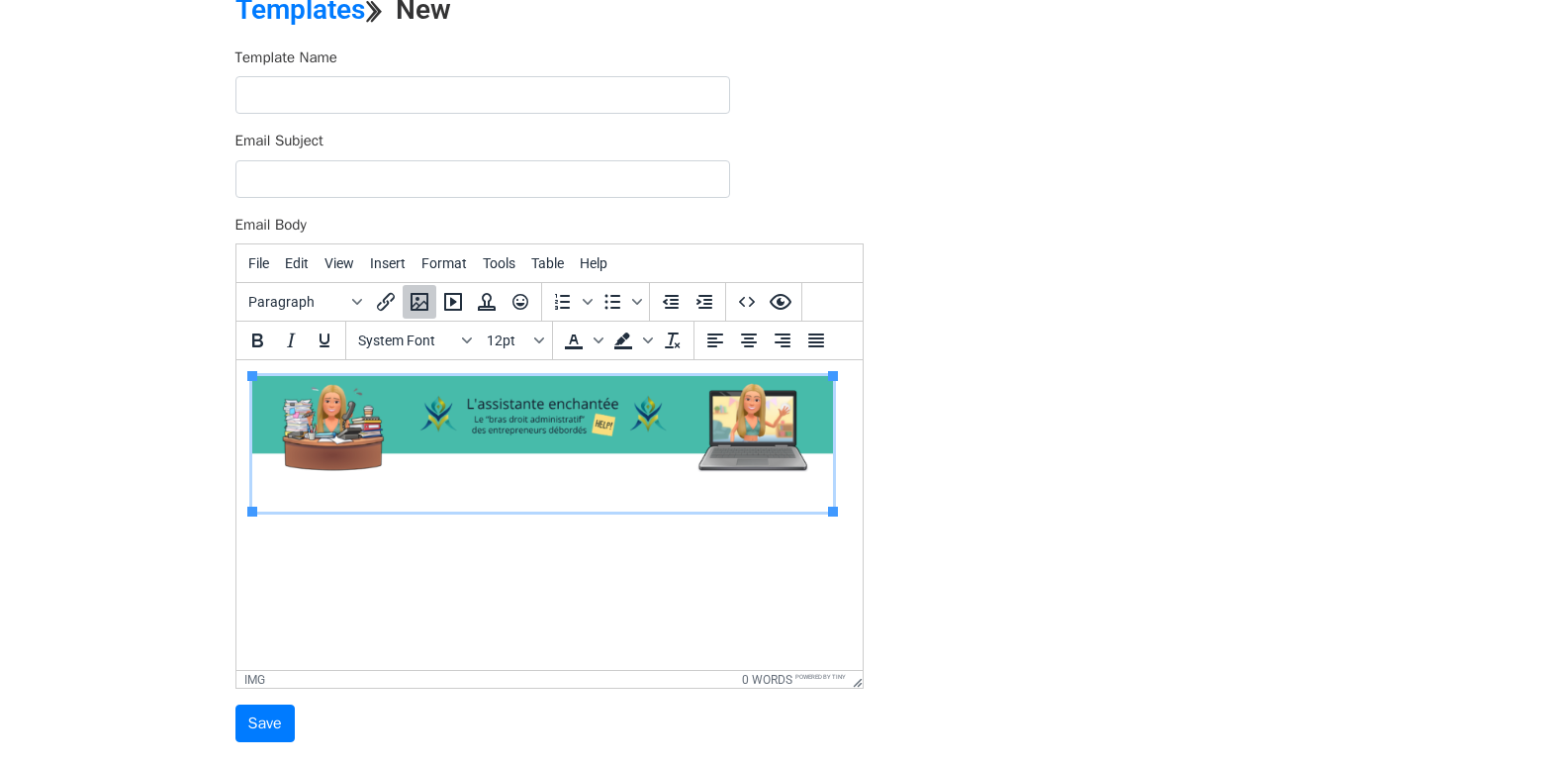 click at bounding box center [548, 458] 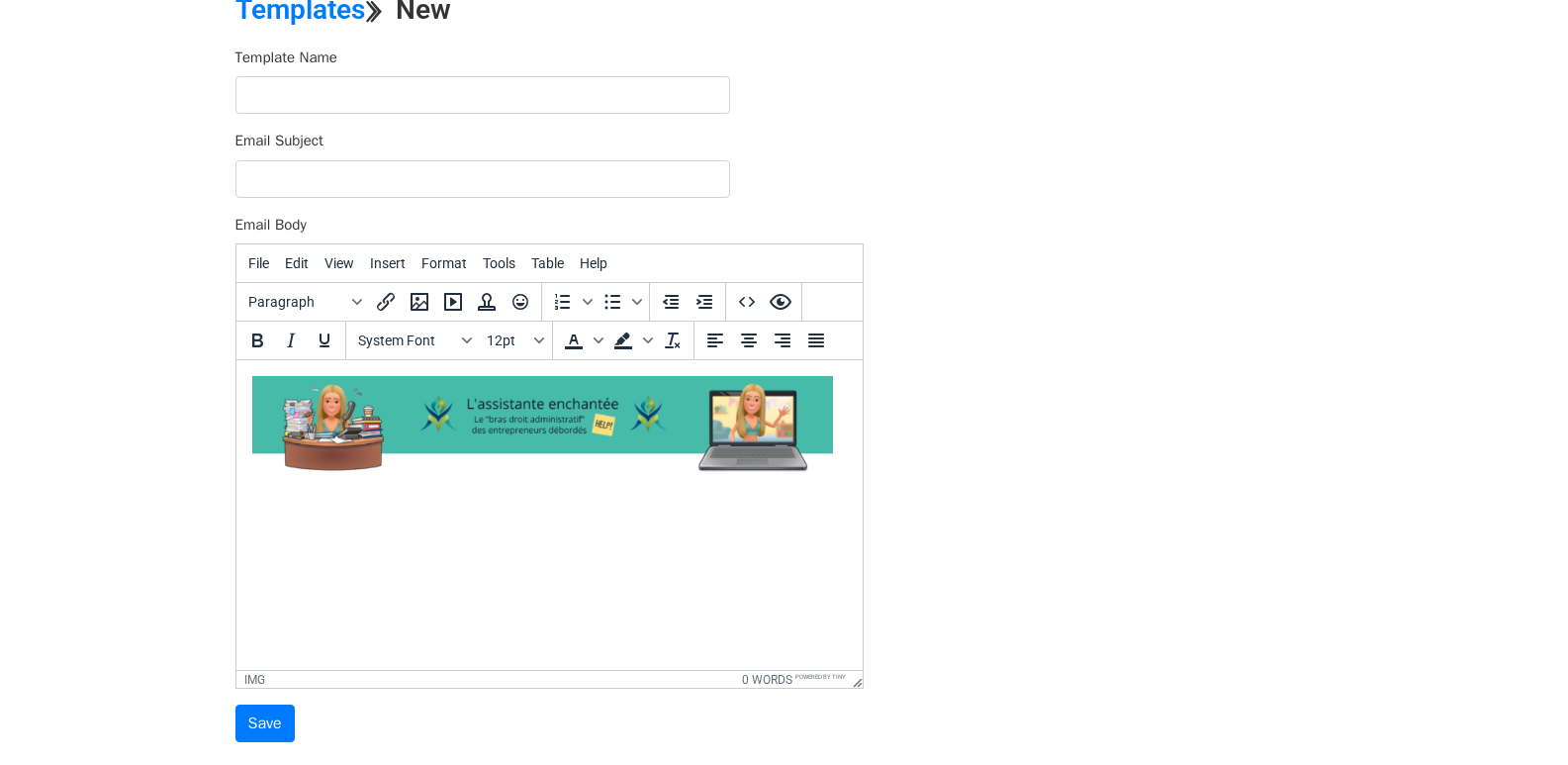 click at bounding box center (548, 446) 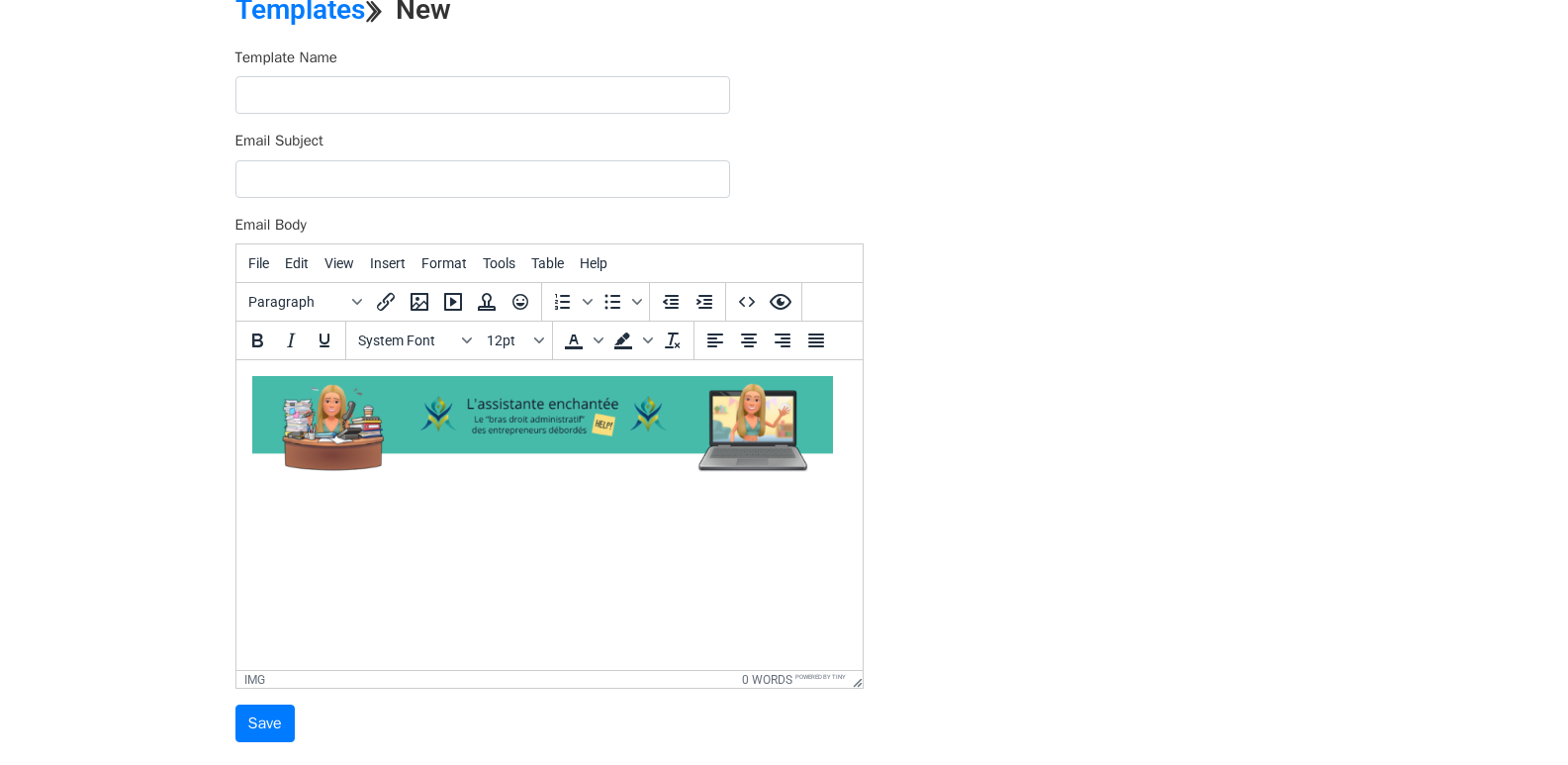 click at bounding box center [548, 446] 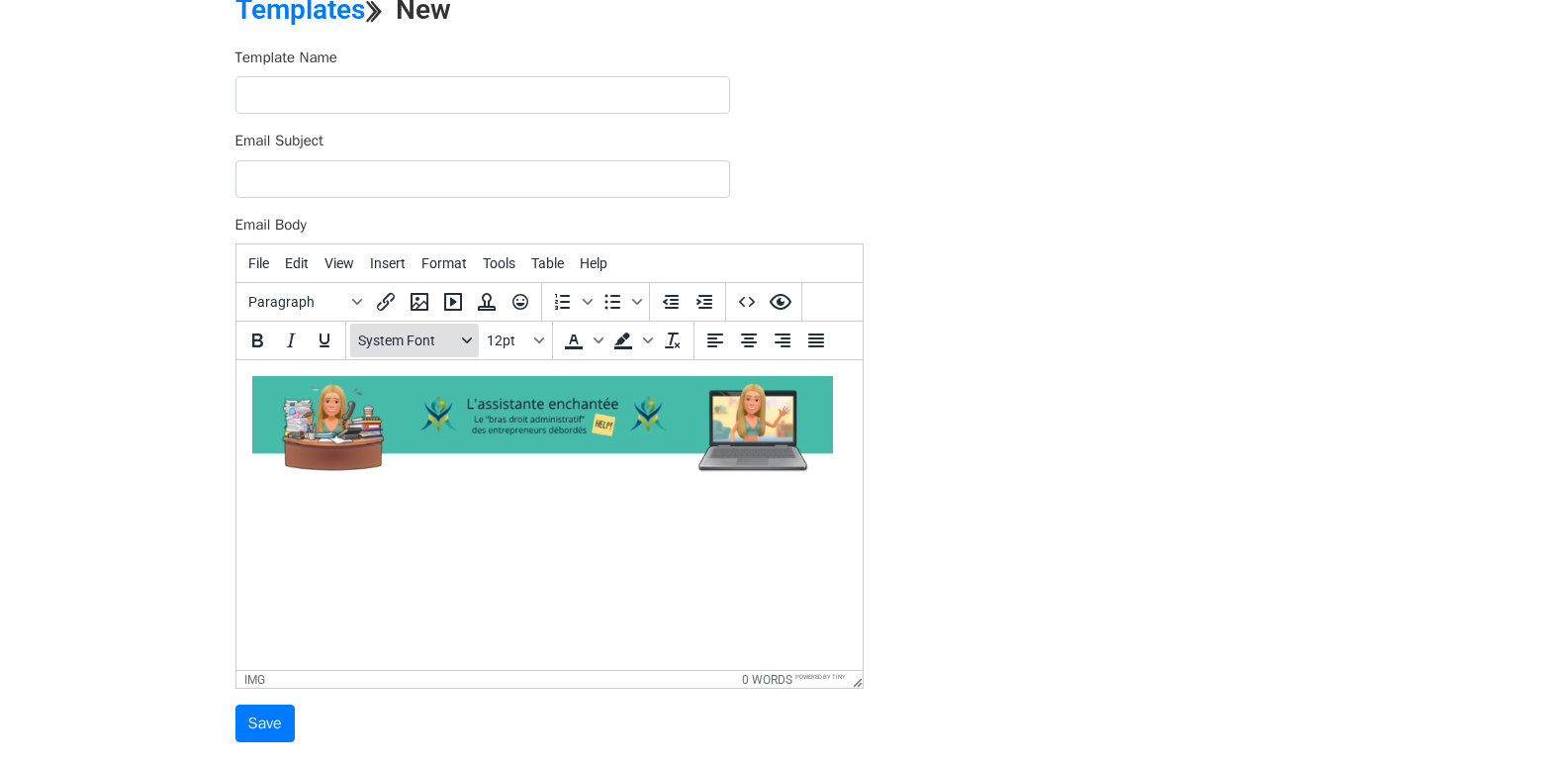 click on "System Font" at bounding box center (407, 340) 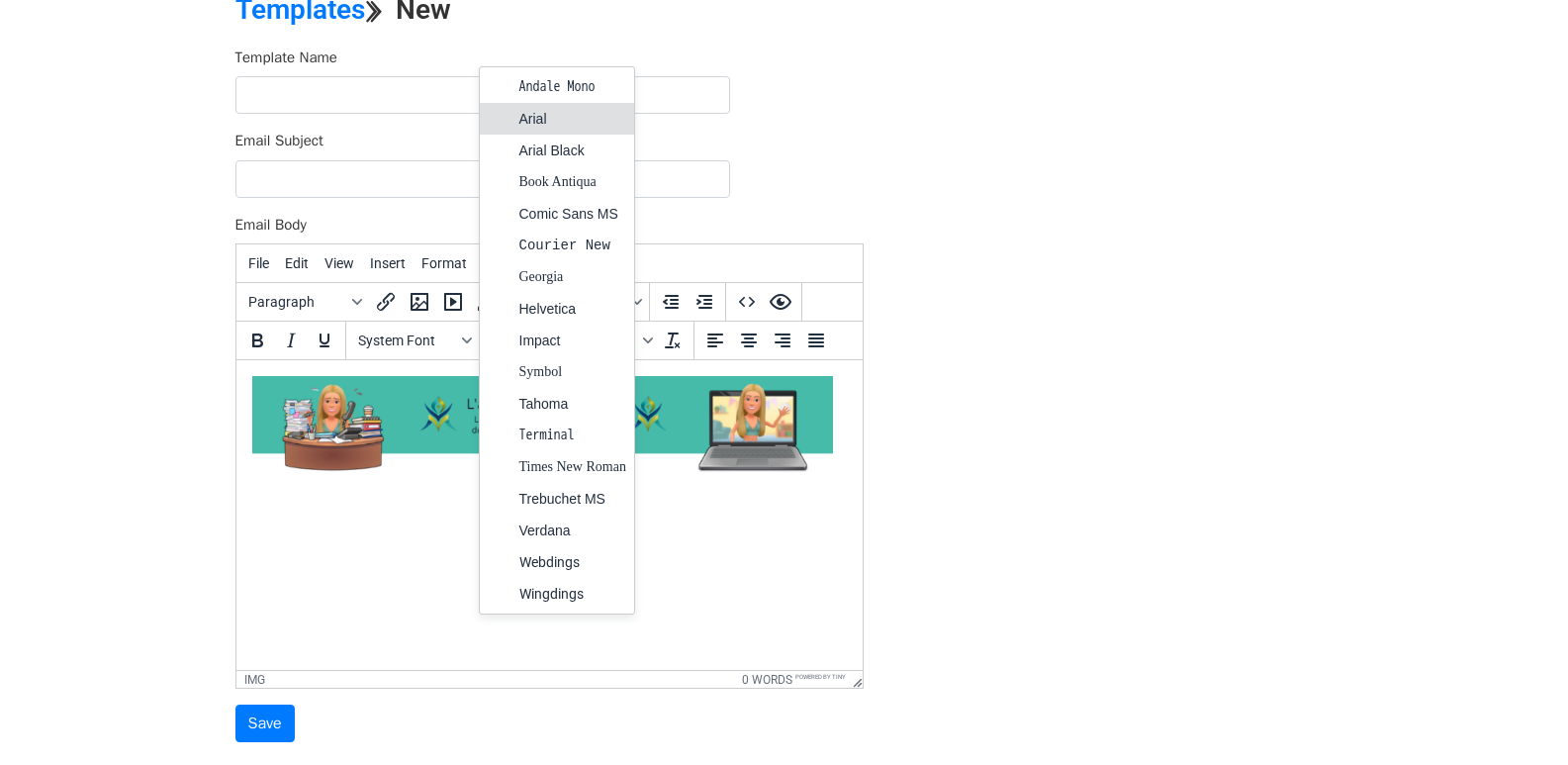 scroll, scrollTop: 0, scrollLeft: 0, axis: both 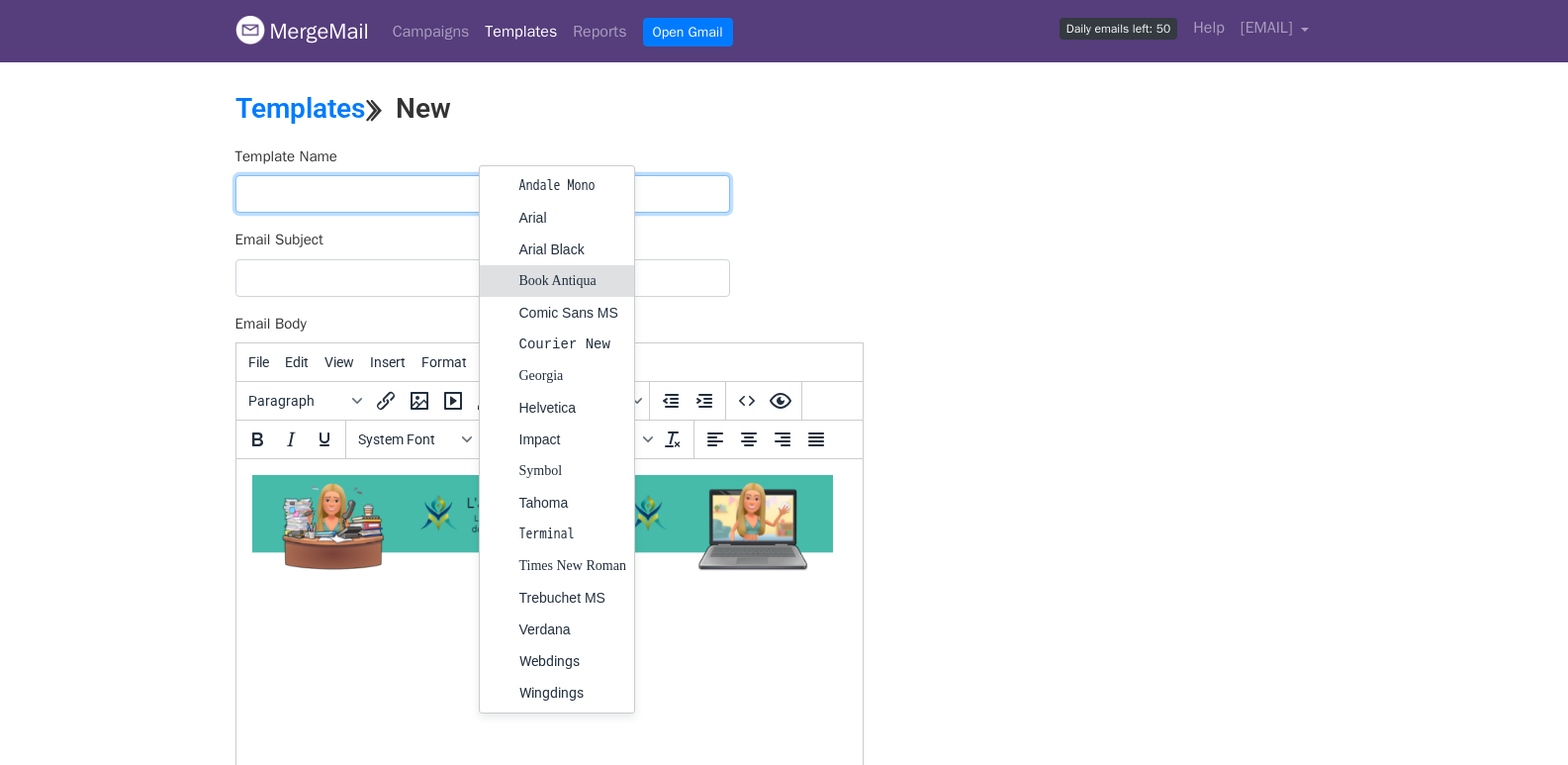 click at bounding box center (483, 194) 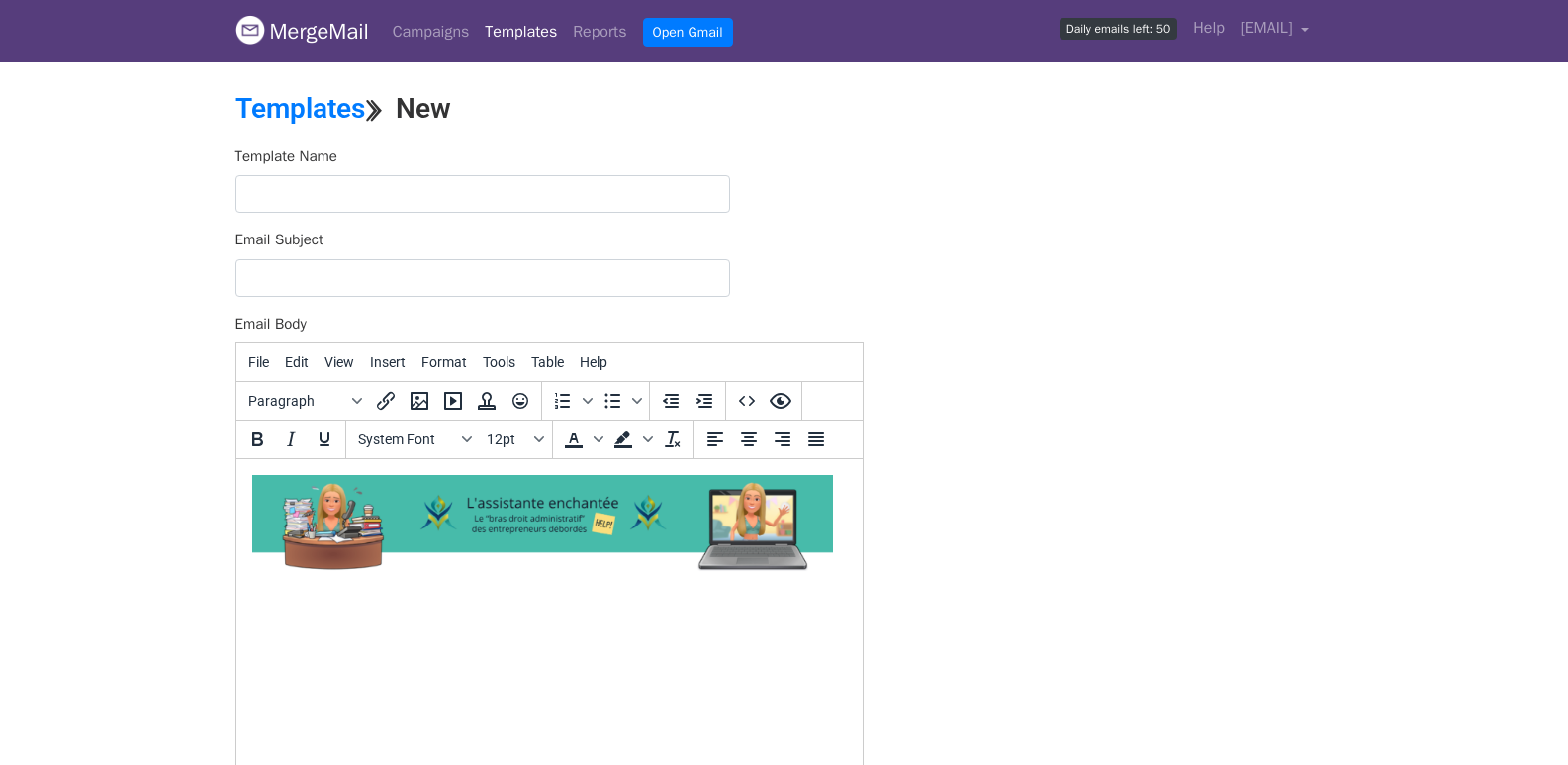 click at bounding box center [541, 542] 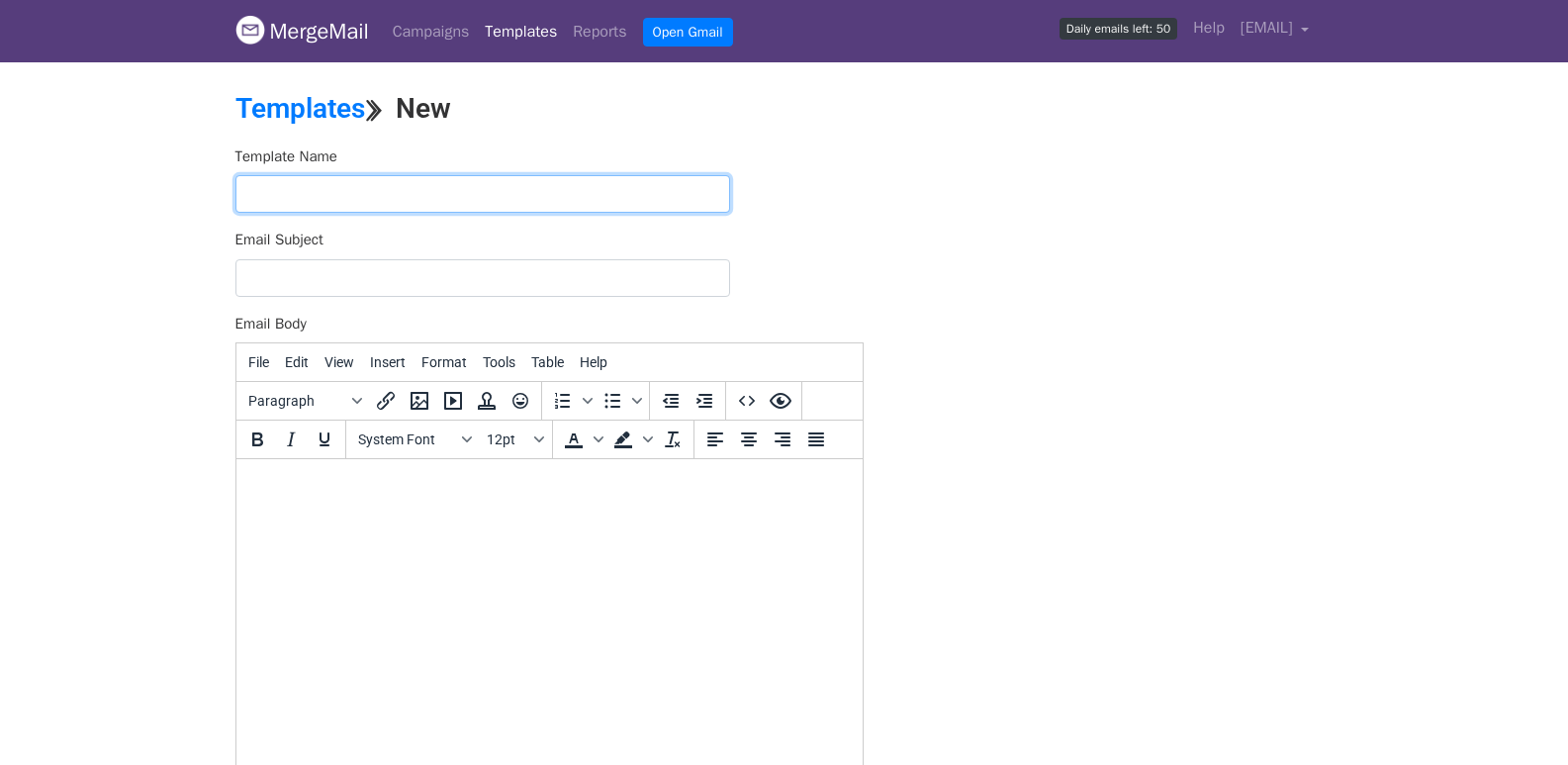 click at bounding box center (483, 194) 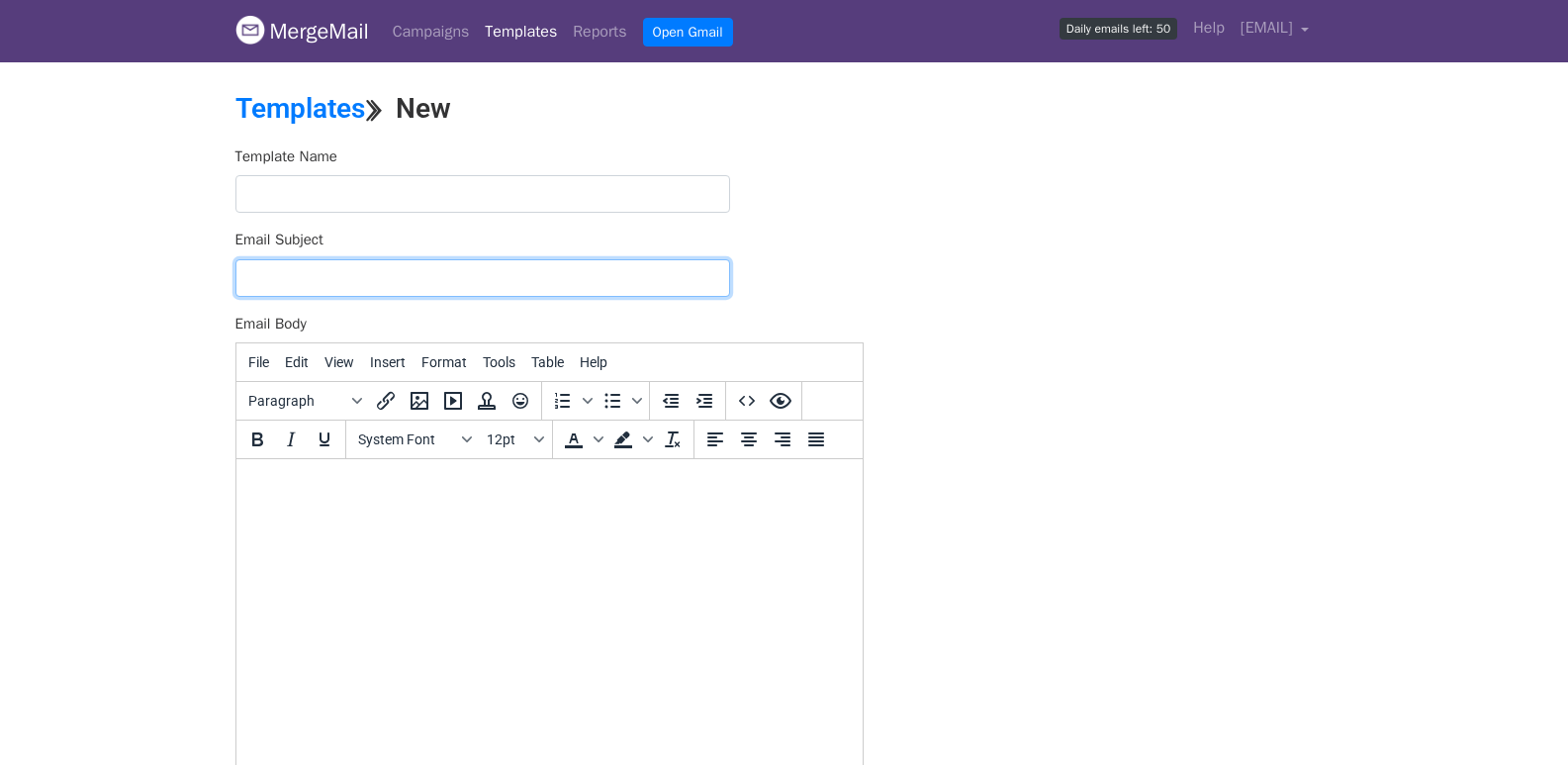 click on "Email Subject" at bounding box center [483, 278] 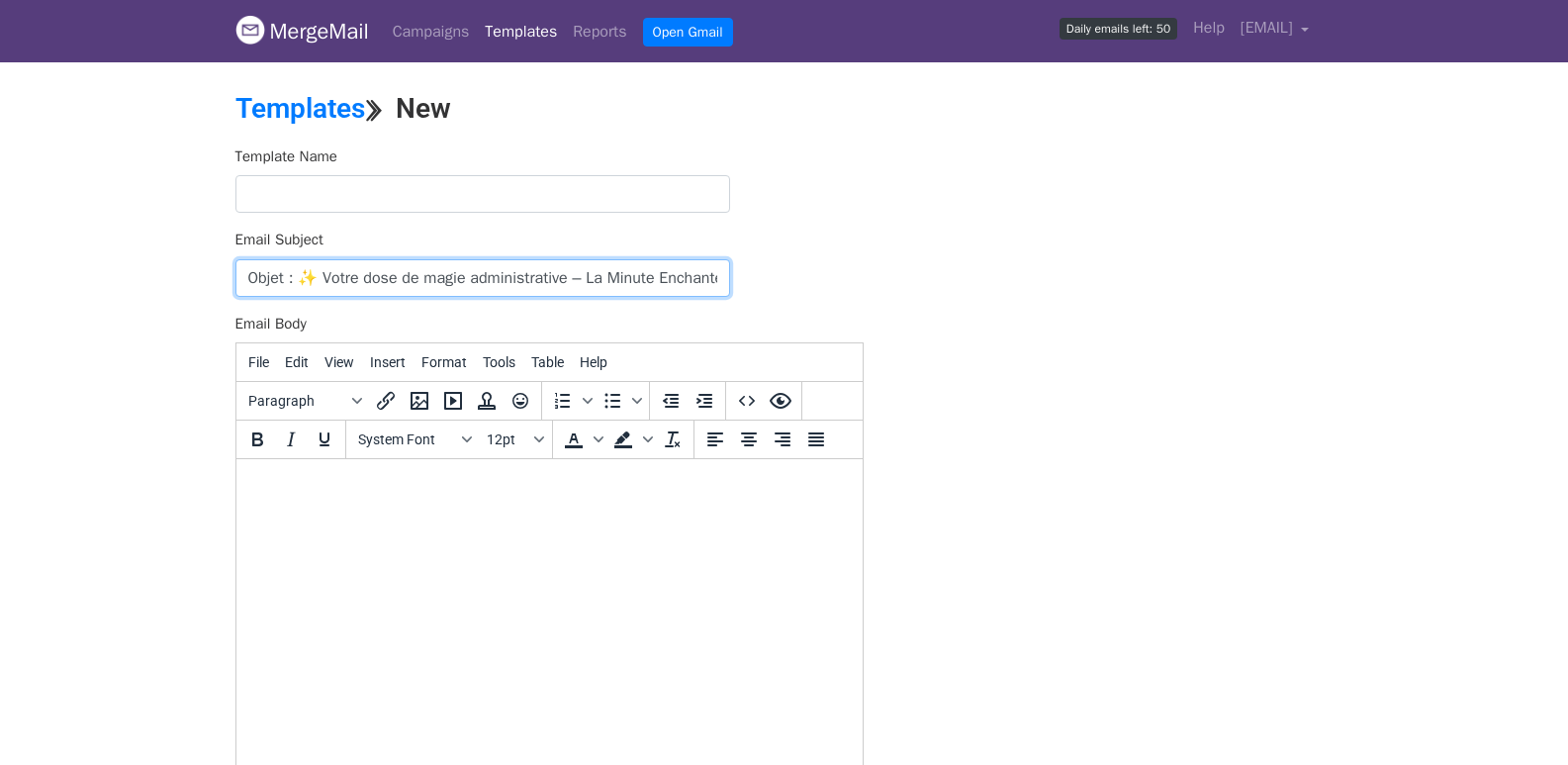 scroll, scrollTop: 0, scrollLeft: 95, axis: horizontal 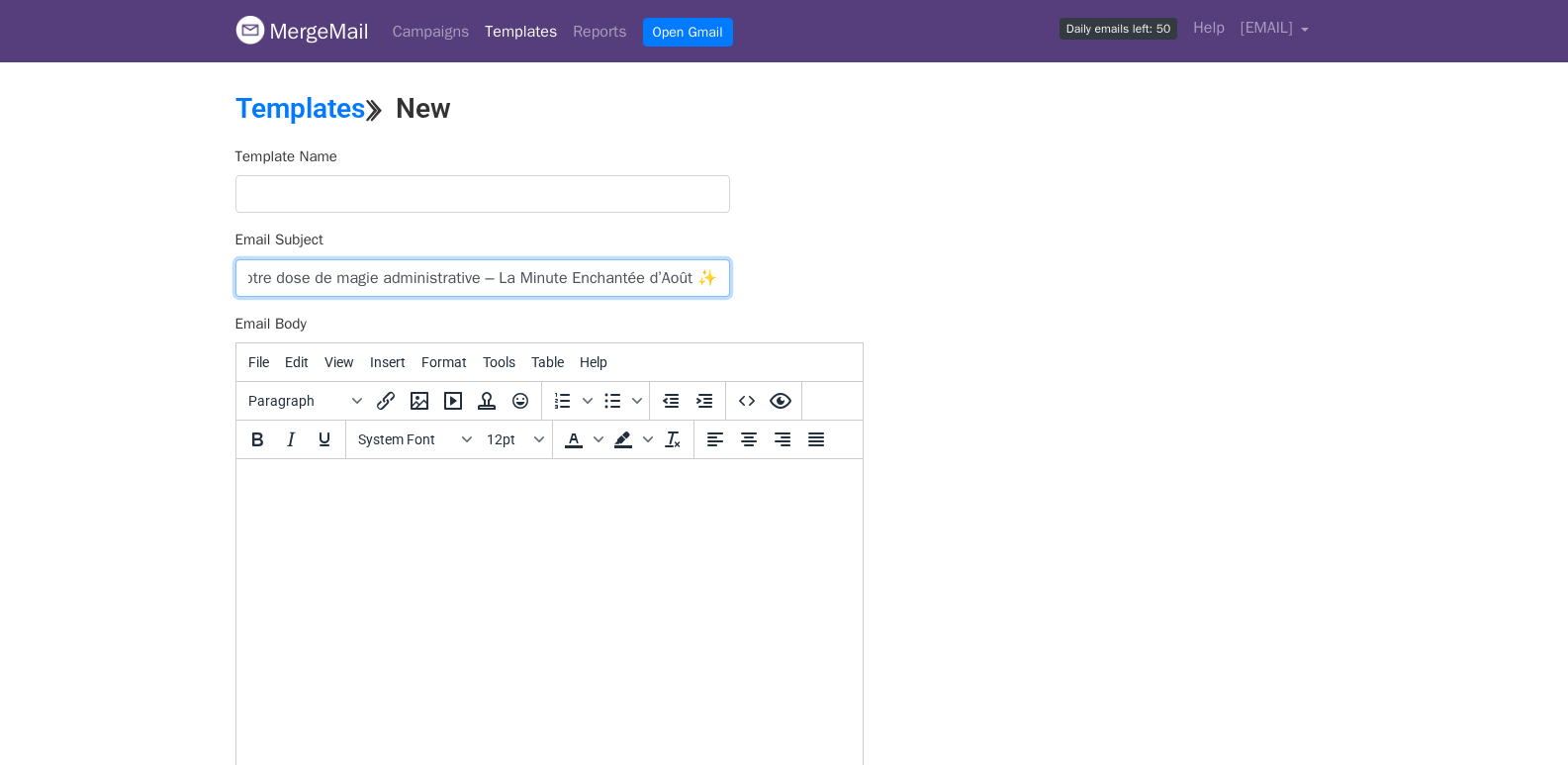 type on "Objet : ✨ Votre dose de magie administrative – La Minute Enchantée d’Août ✨" 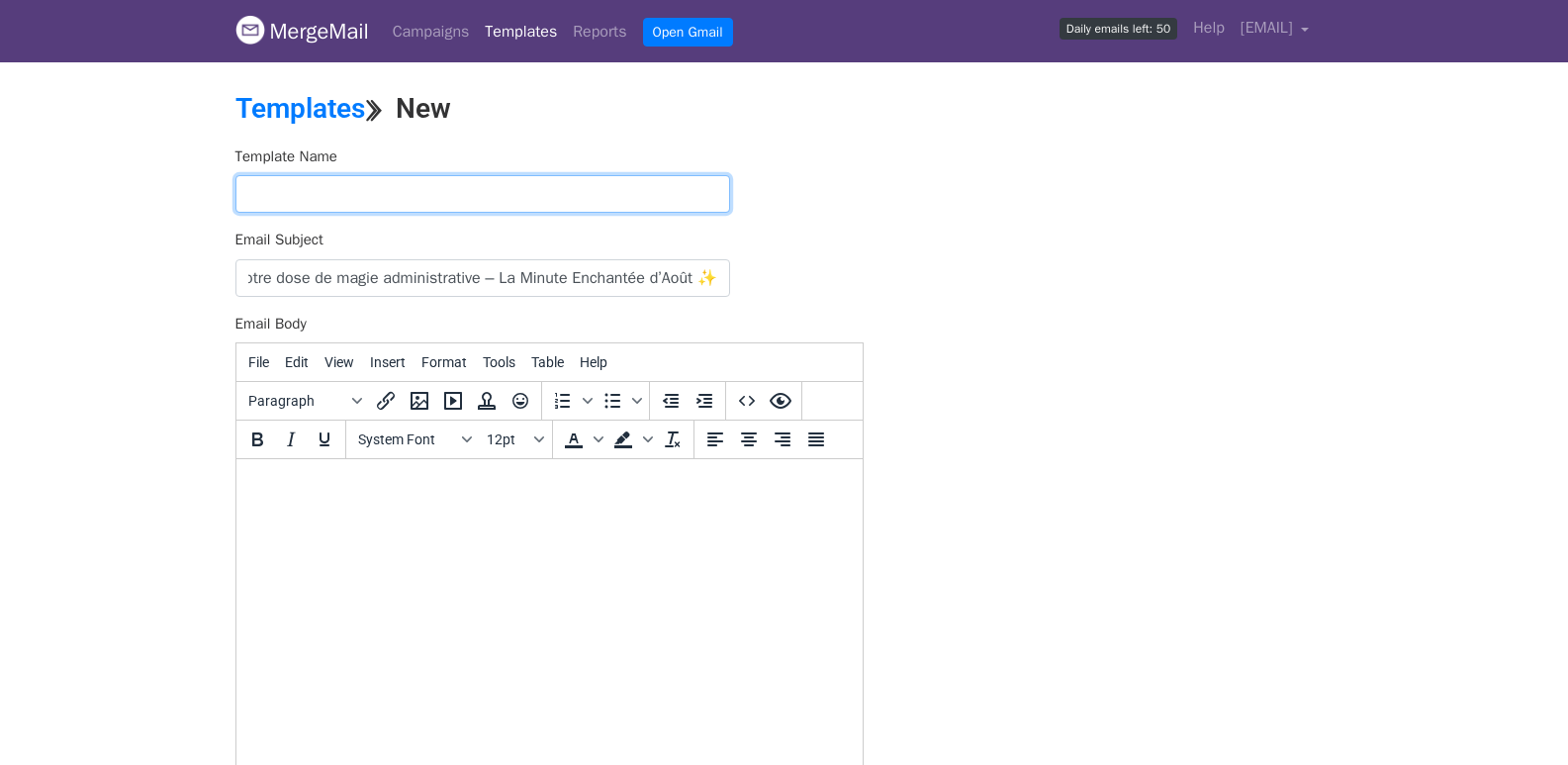 click at bounding box center [483, 194] 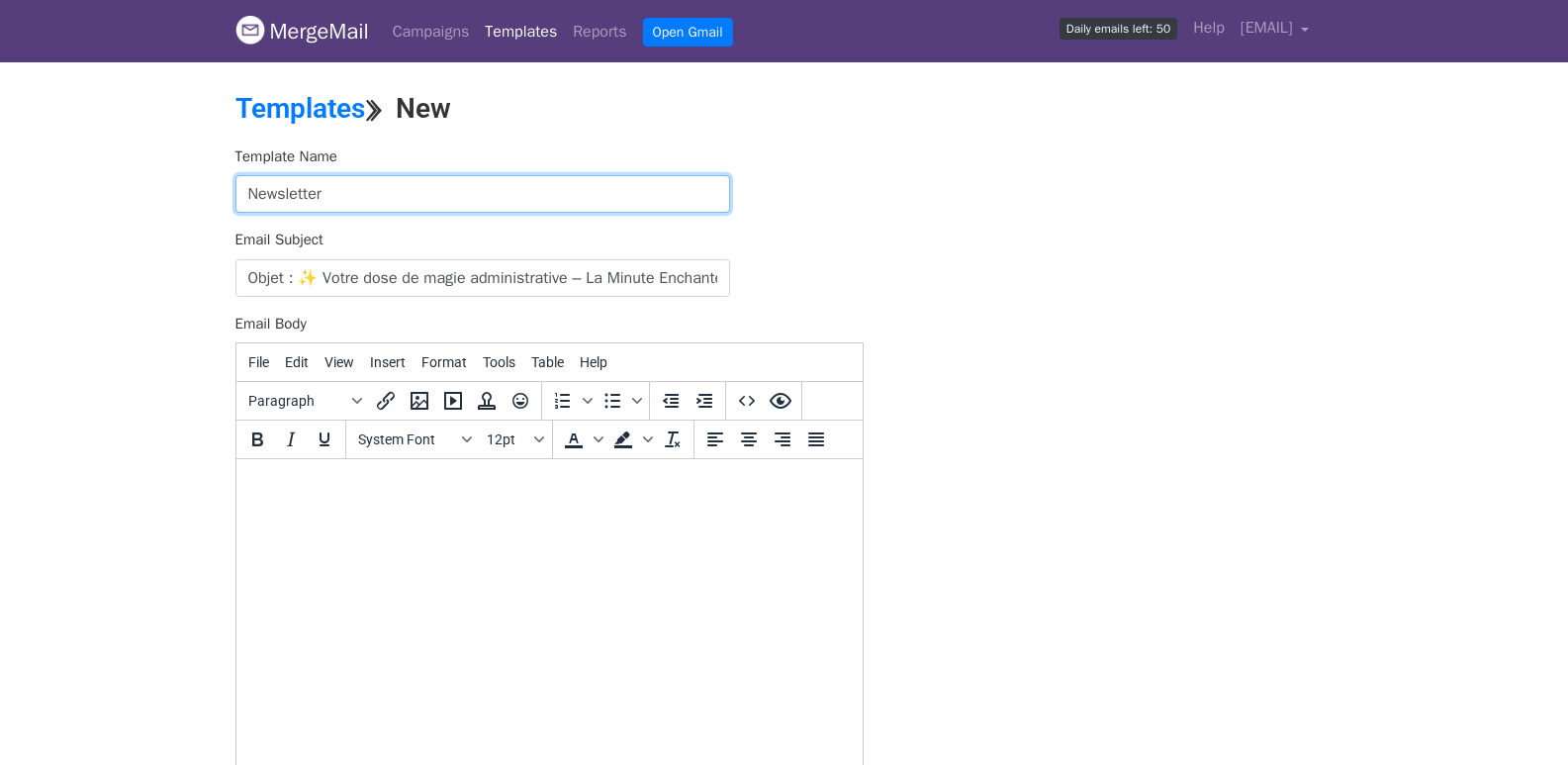 type on "Newsletter" 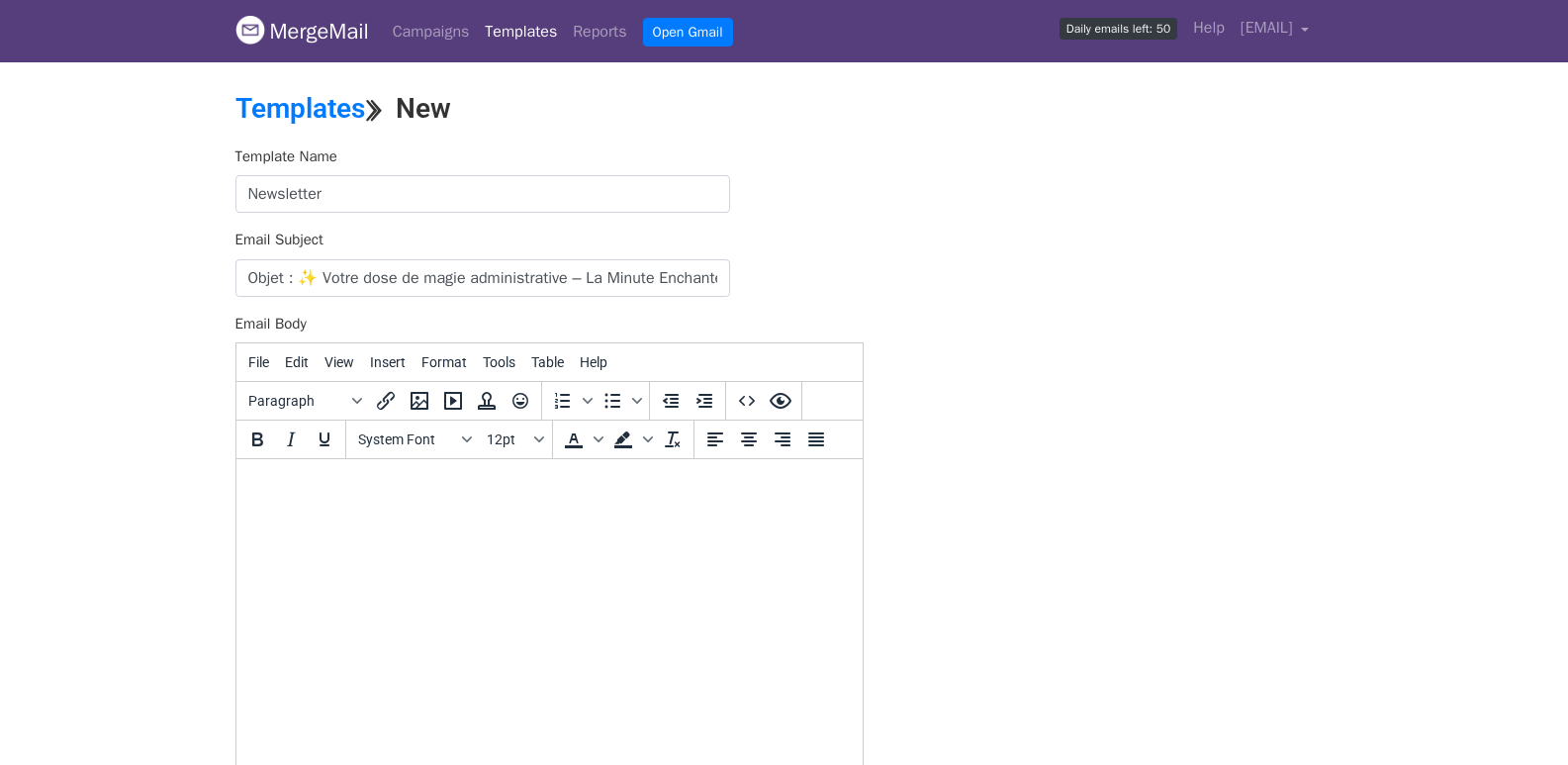 click at bounding box center [548, 486] 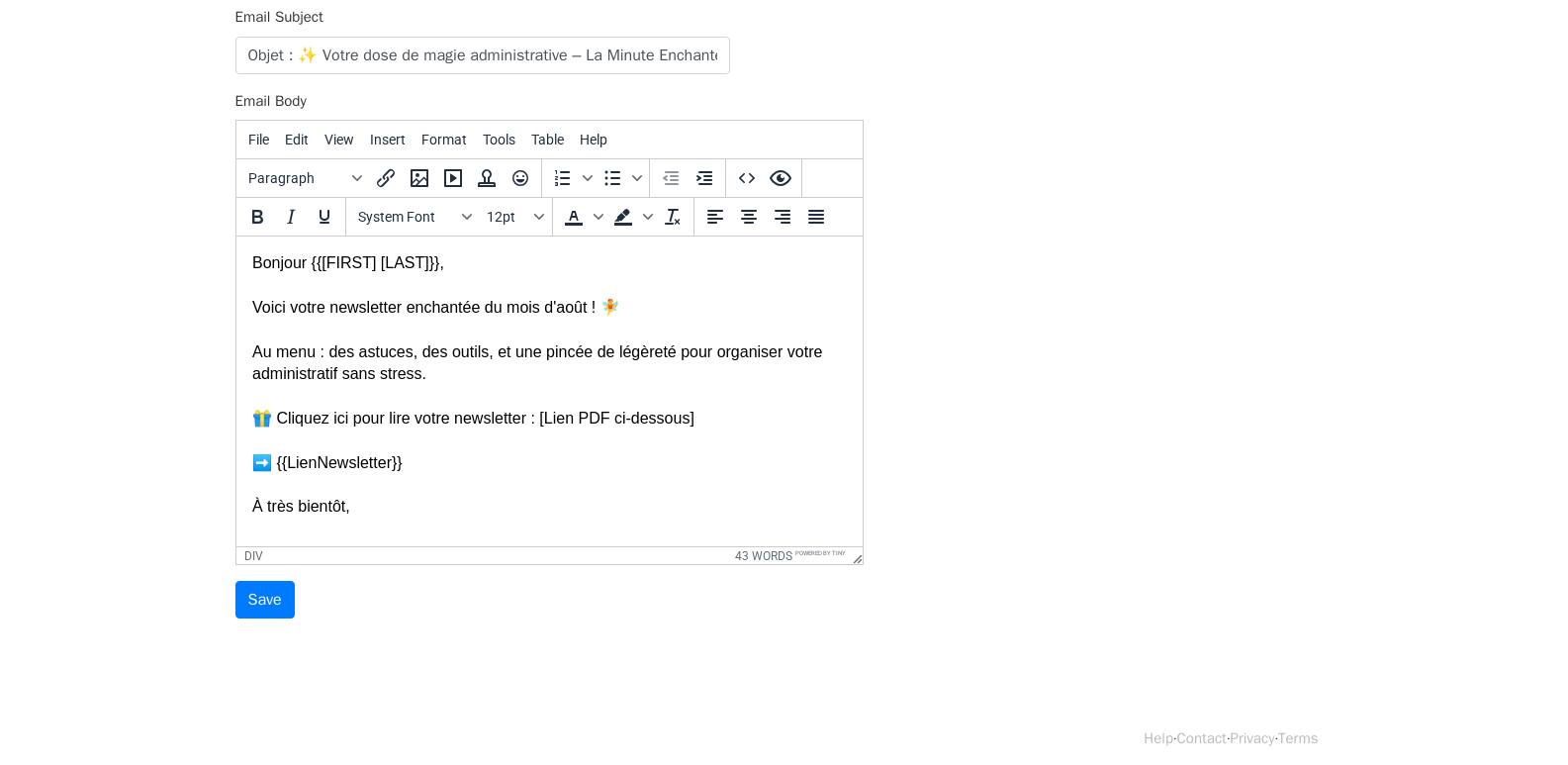 scroll, scrollTop: 237, scrollLeft: 0, axis: vertical 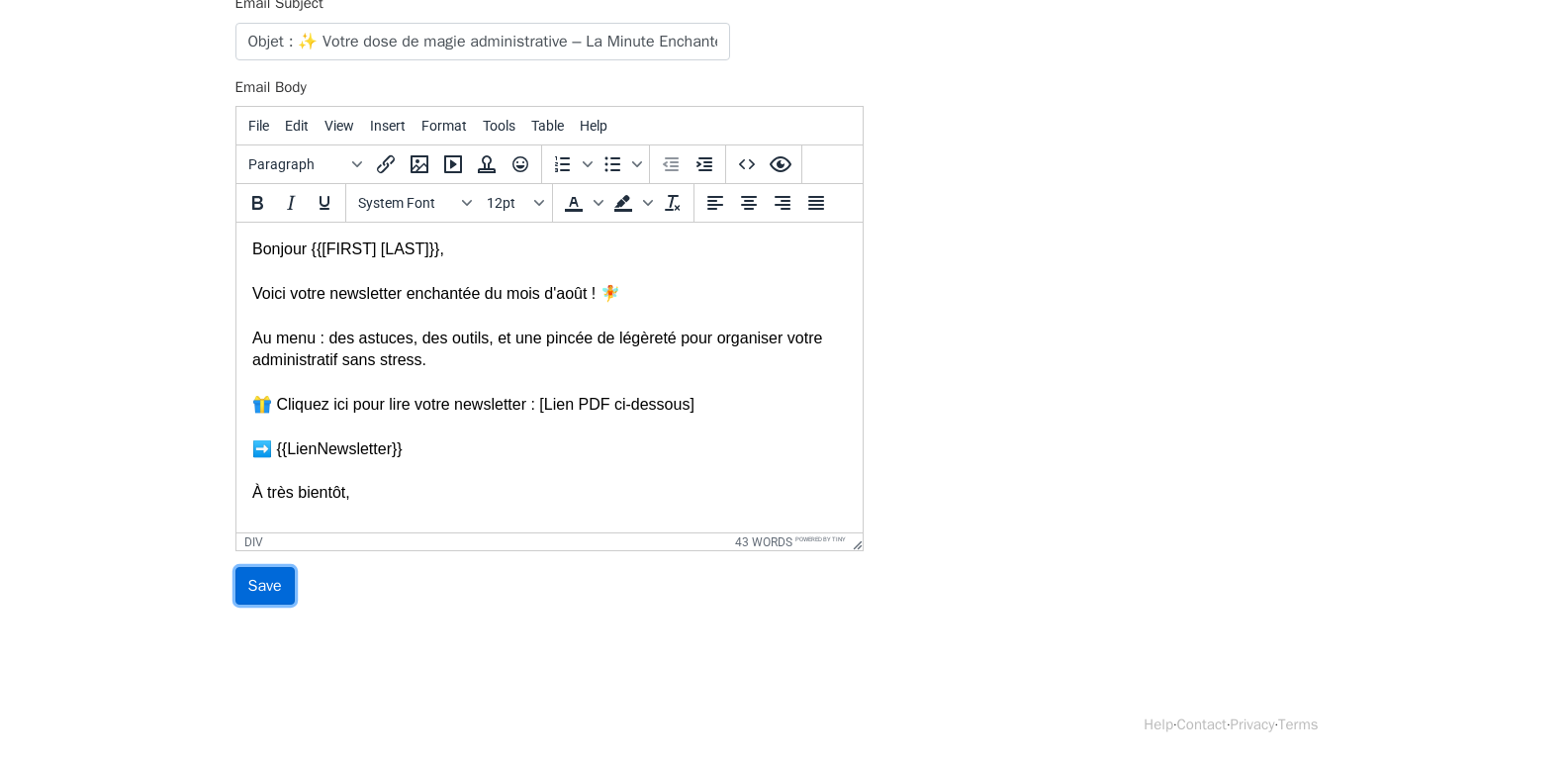 click on "Save" at bounding box center (265, 586) 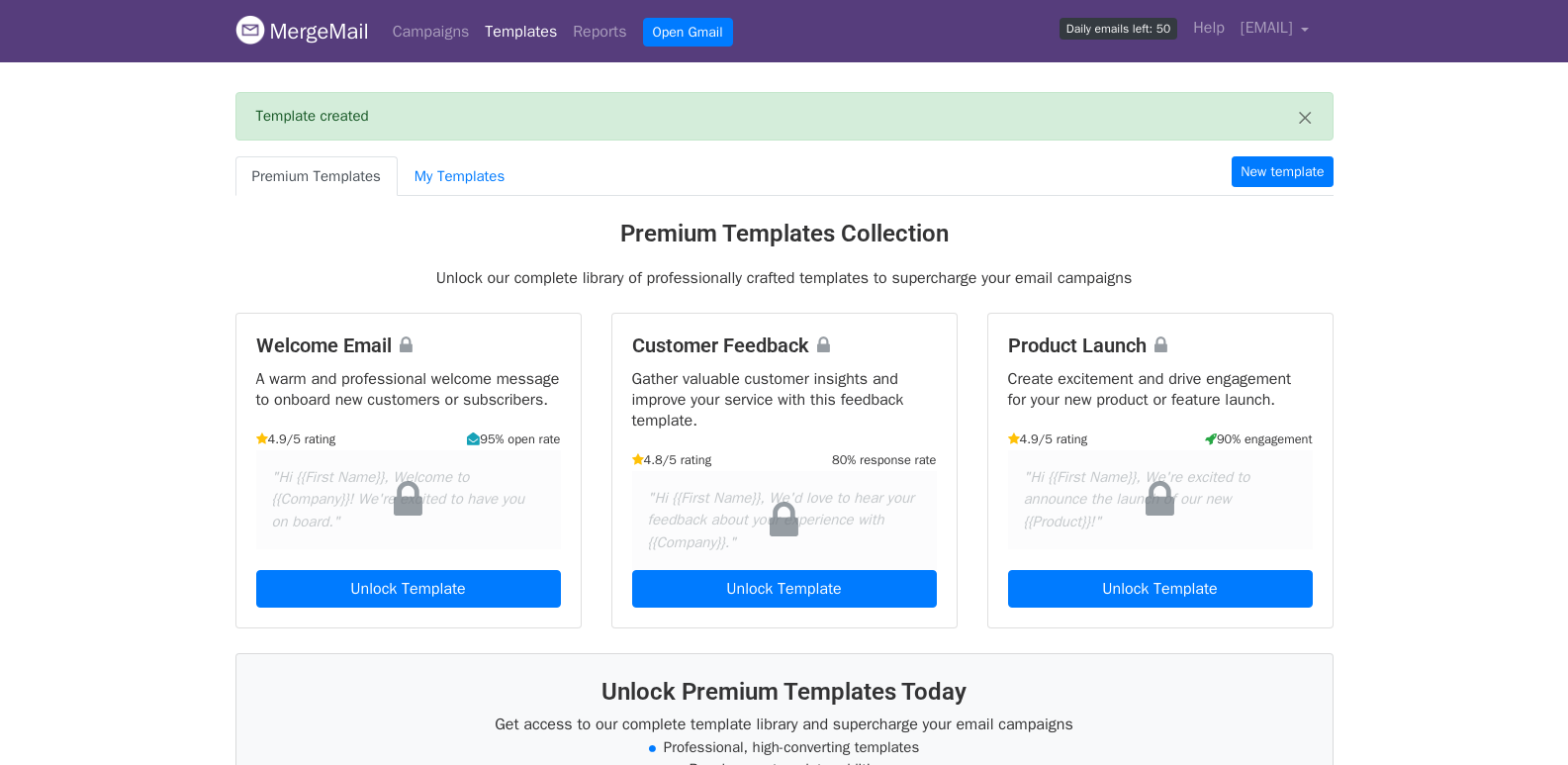 scroll, scrollTop: 0, scrollLeft: 0, axis: both 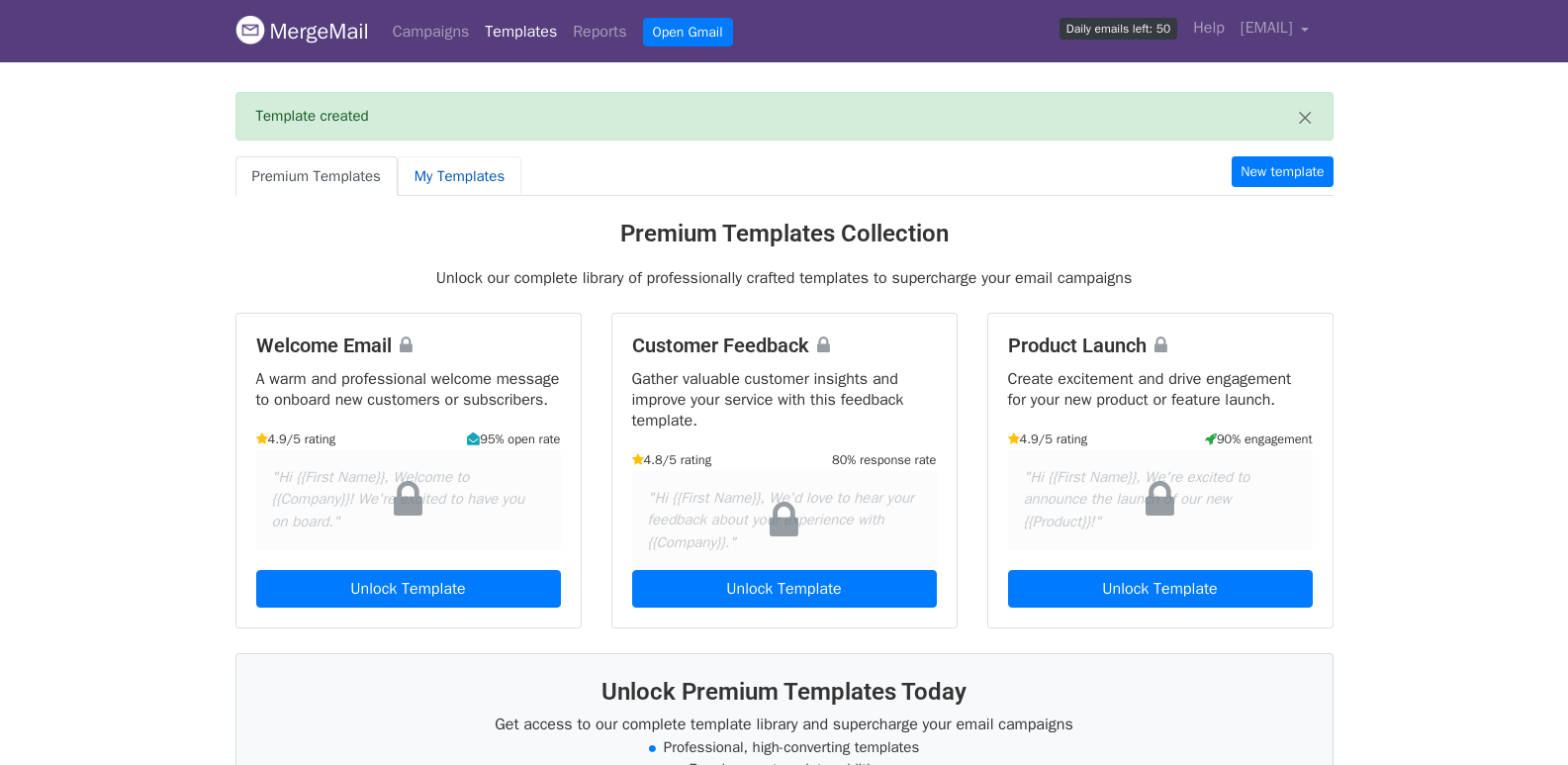 click on "My Templates" at bounding box center (459, 176) 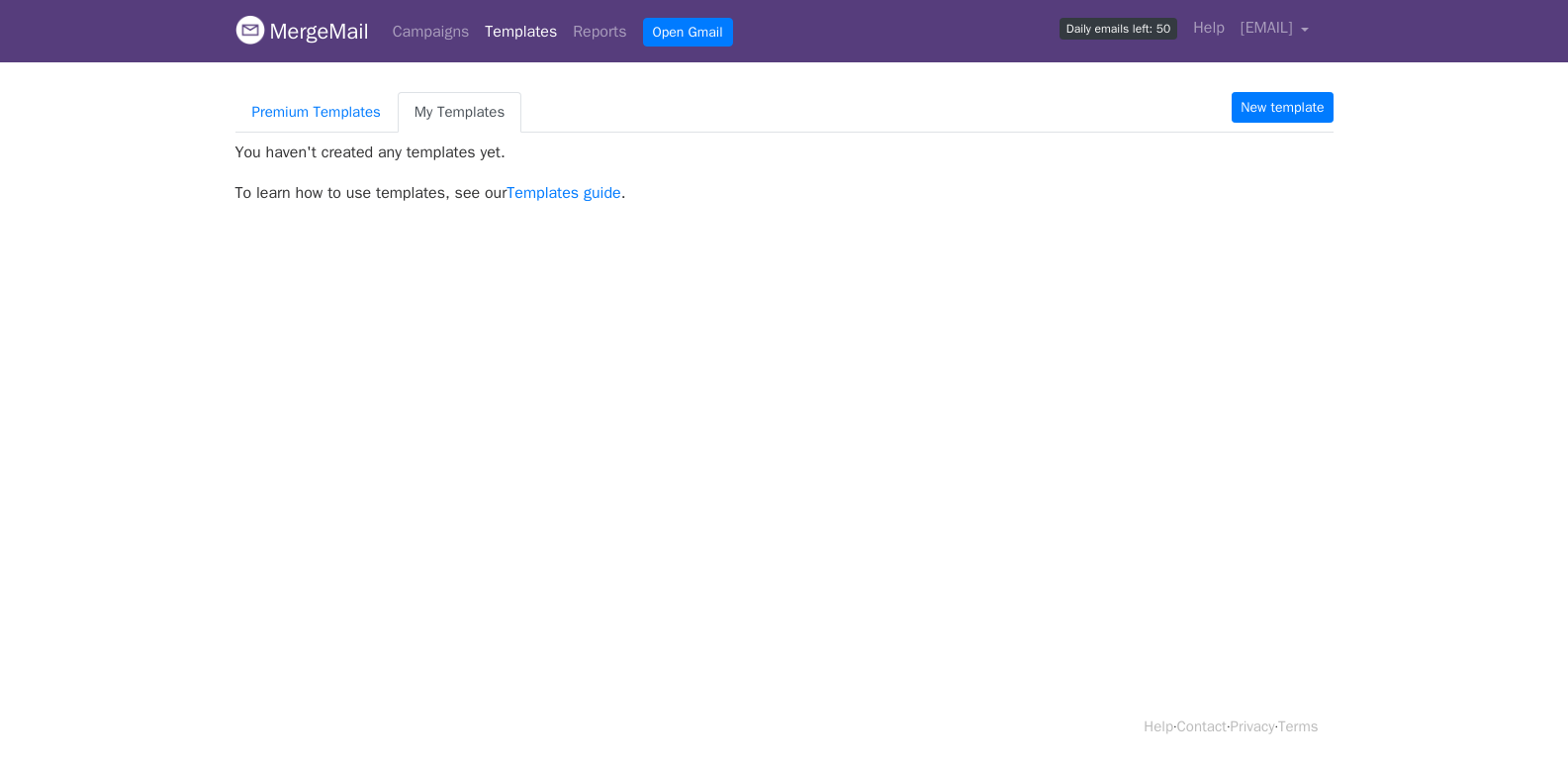 scroll, scrollTop: 0, scrollLeft: 0, axis: both 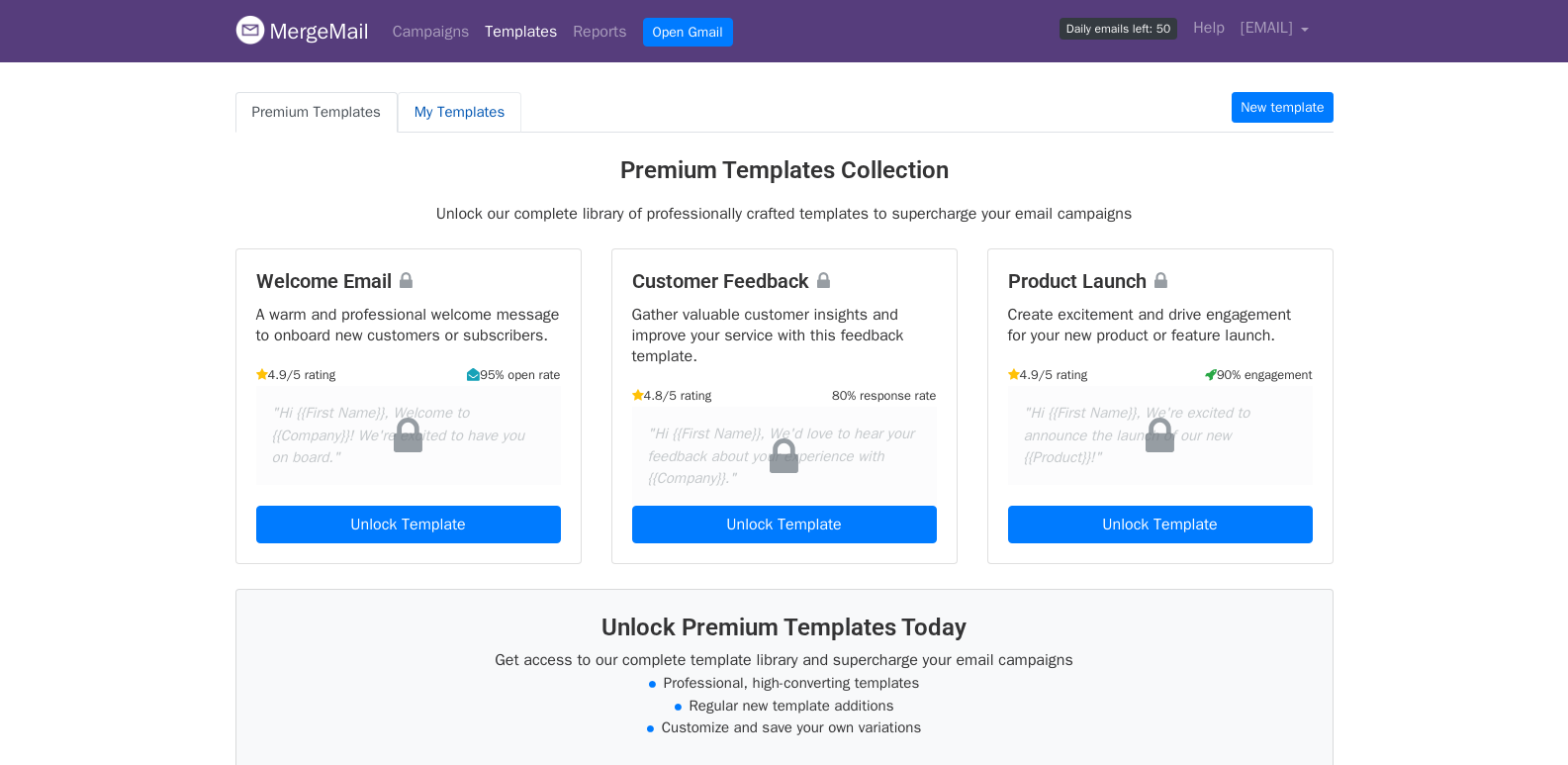 click on "My Templates" at bounding box center [459, 112] 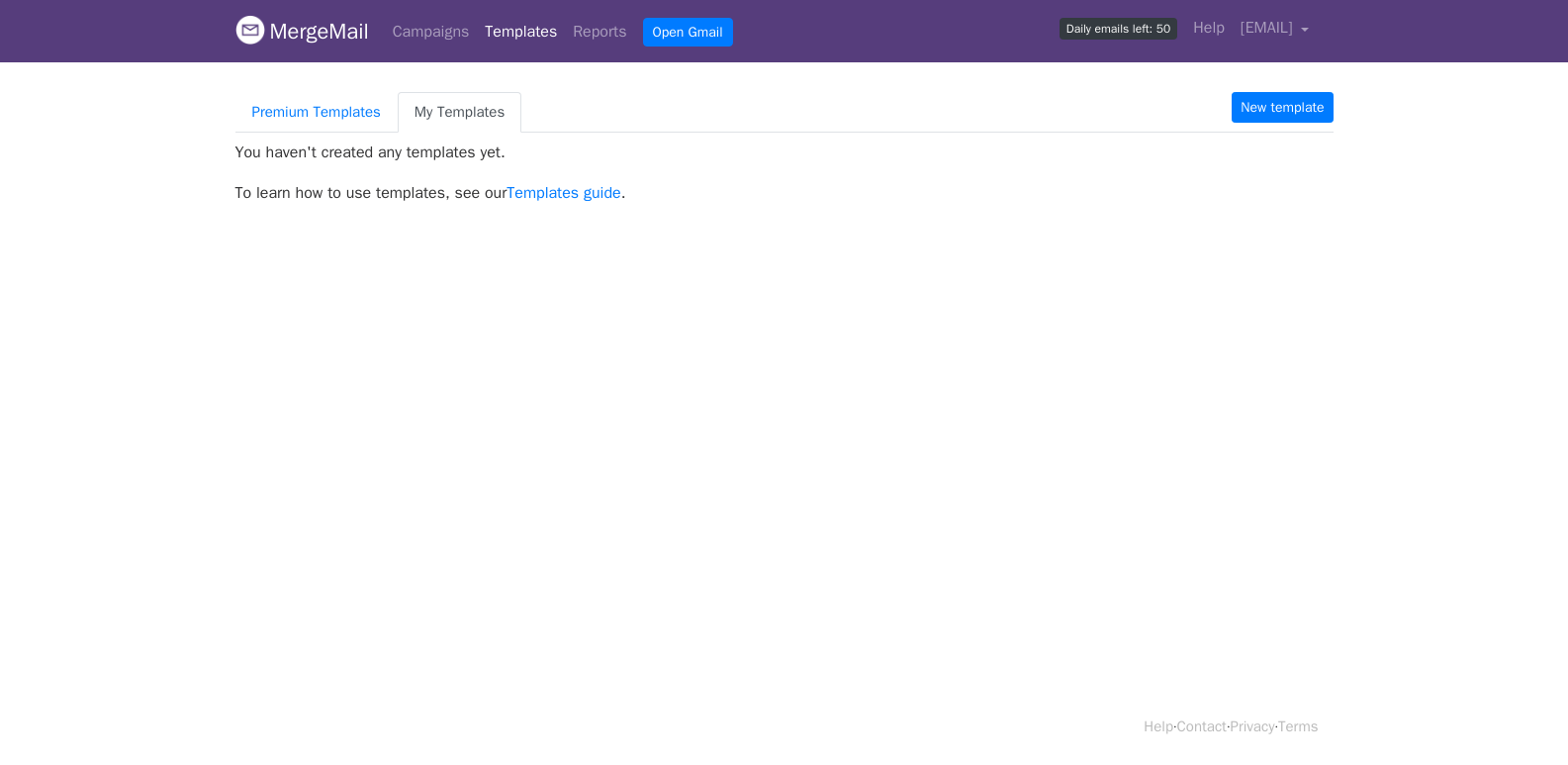 scroll, scrollTop: 0, scrollLeft: 0, axis: both 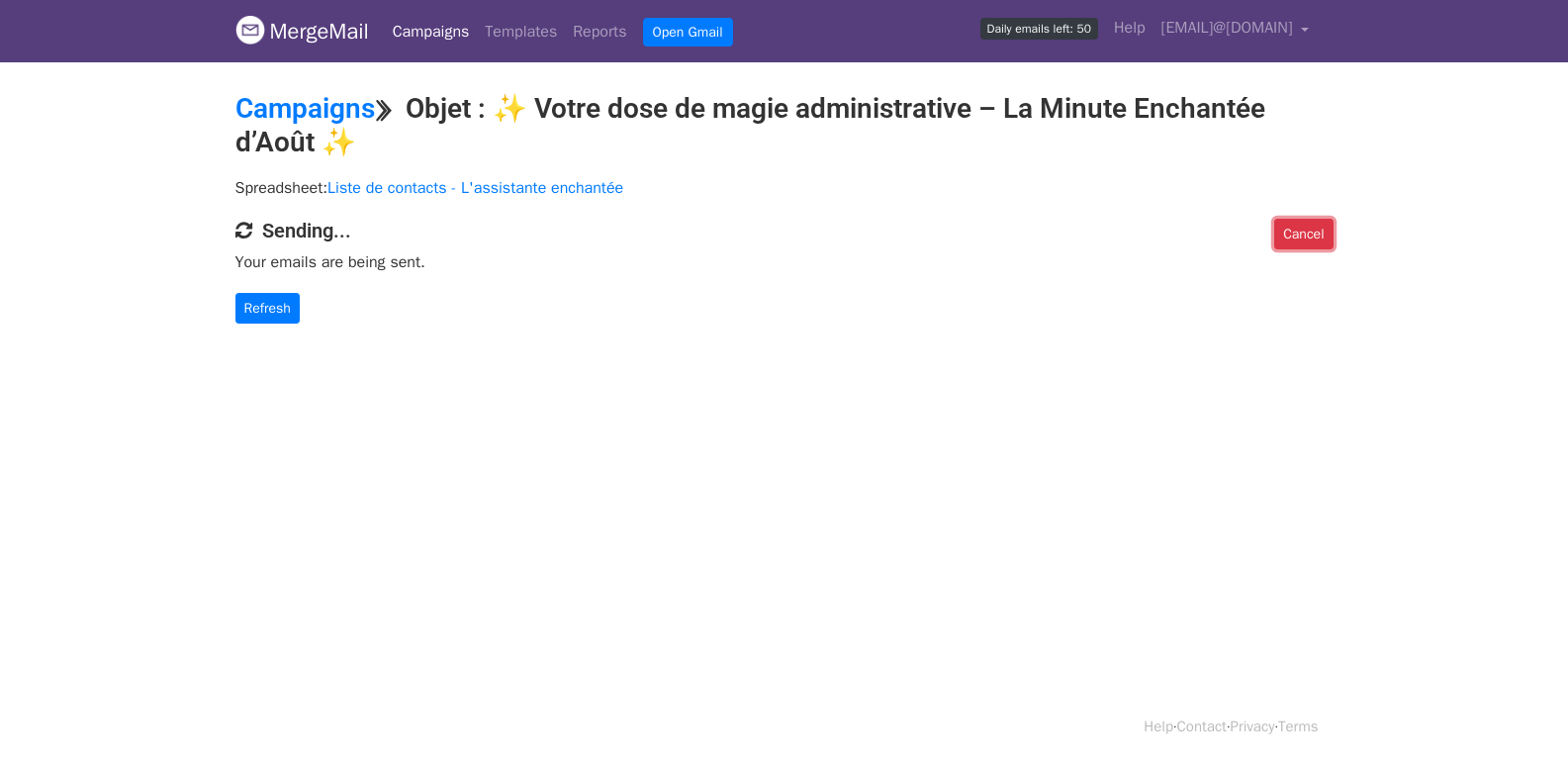 drag, startPoint x: 1316, startPoint y: 237, endPoint x: 861, endPoint y: 106, distance: 473.4828 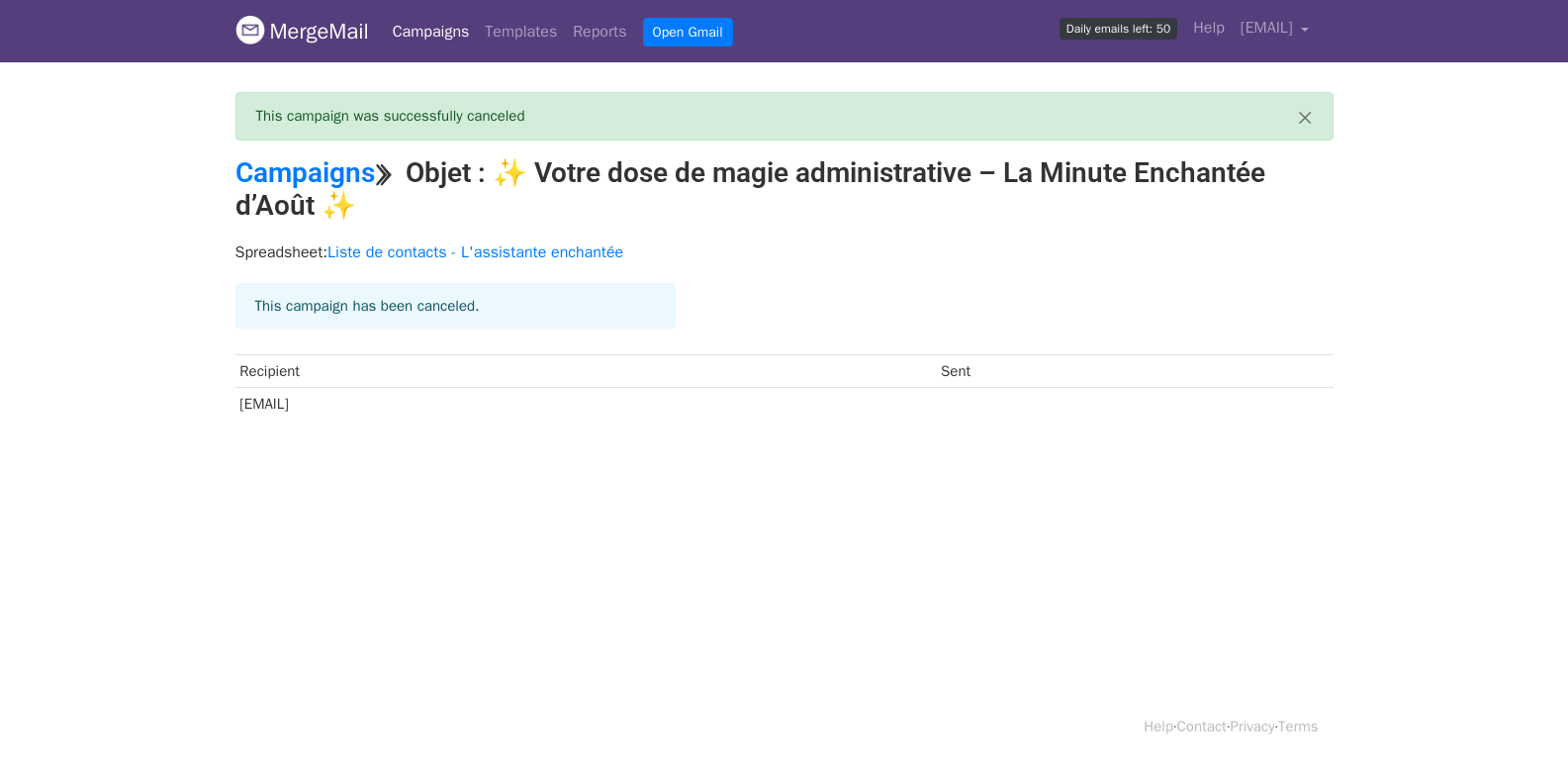 scroll, scrollTop: 0, scrollLeft: 0, axis: both 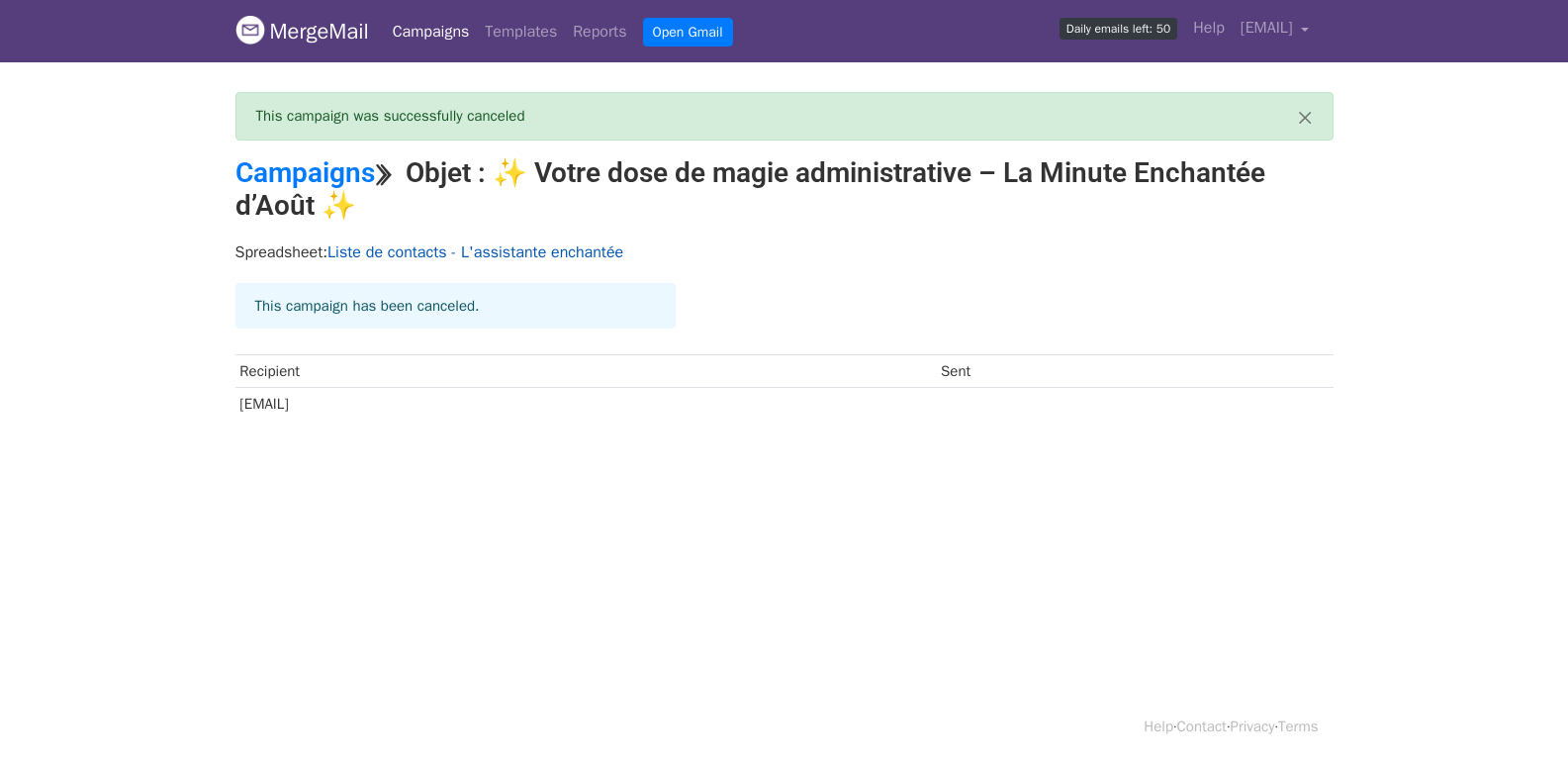 click on "Liste de contacts - L'assistante enchantée" at bounding box center [475, 252] 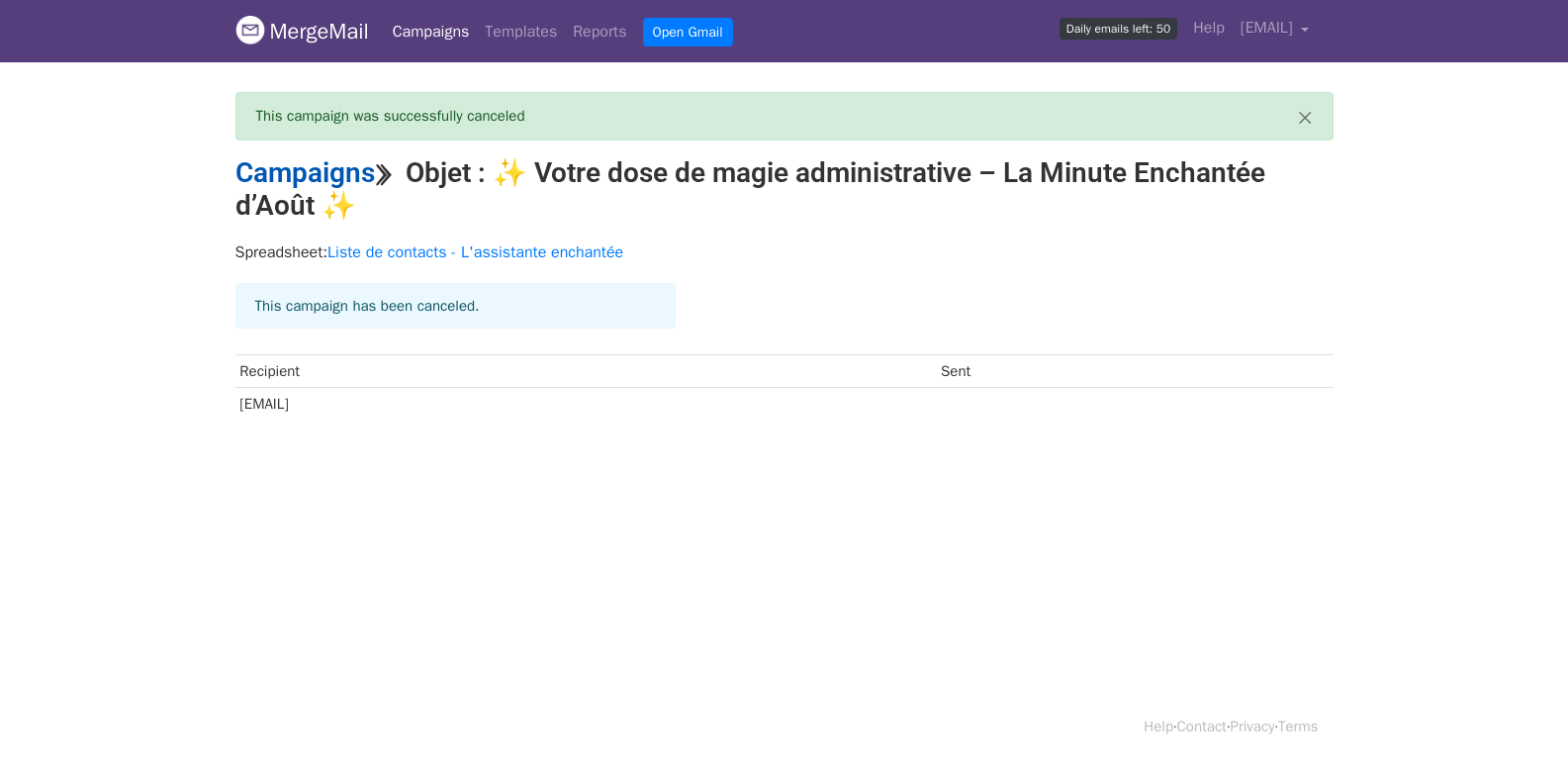 click on "Campaigns" at bounding box center (305, 172) 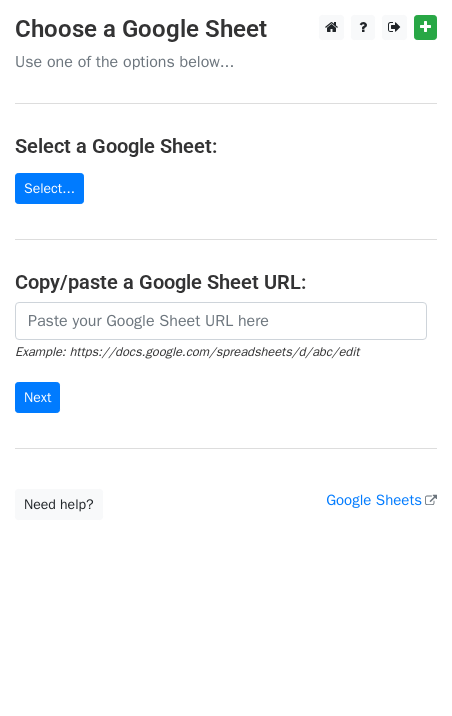 scroll, scrollTop: 0, scrollLeft: 0, axis: both 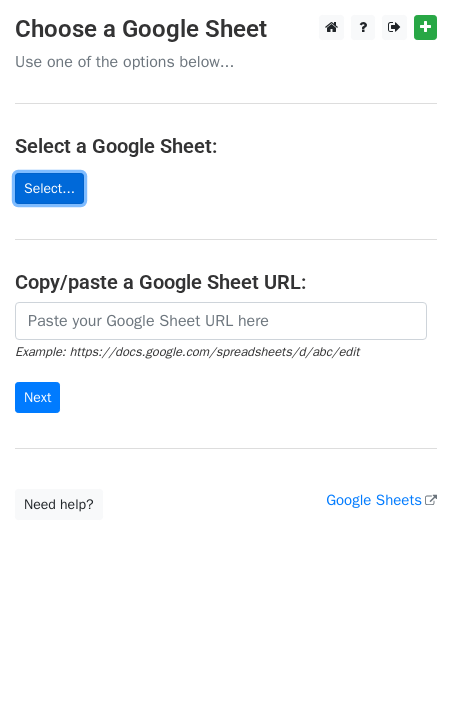click on "Select..." at bounding box center (49, 188) 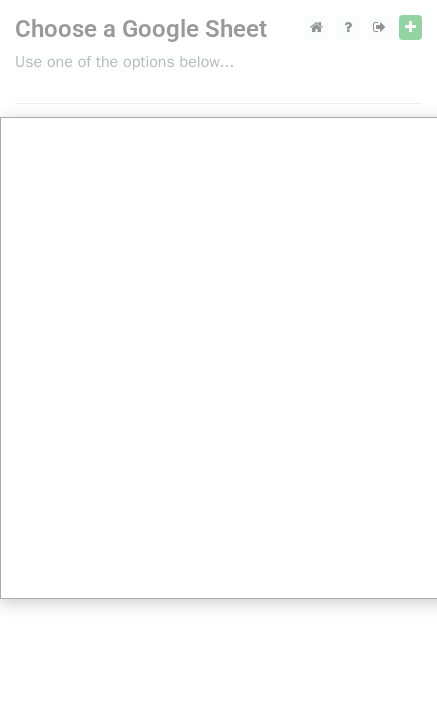 click at bounding box center (226, 358) 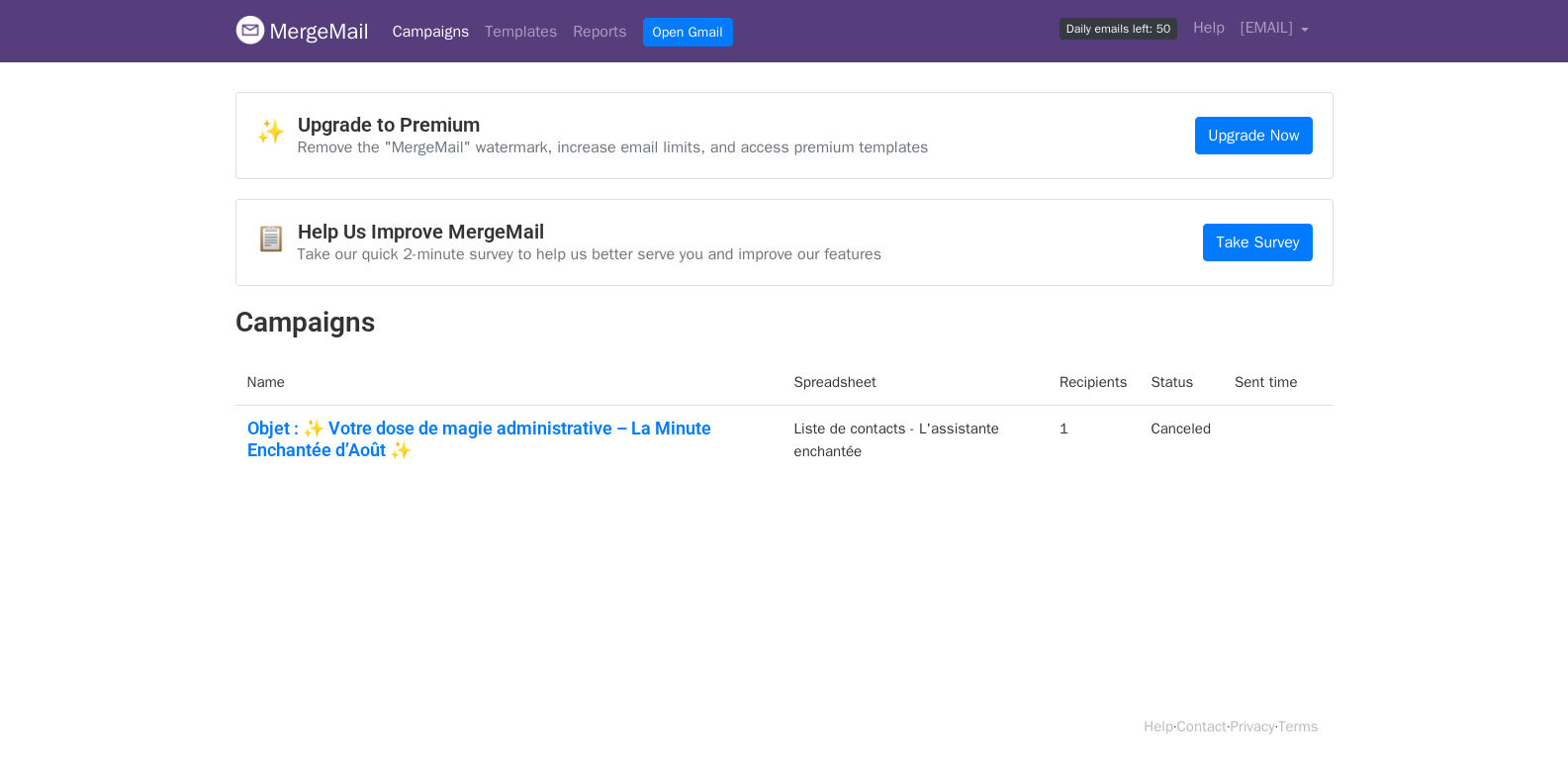 scroll, scrollTop: 0, scrollLeft: 0, axis: both 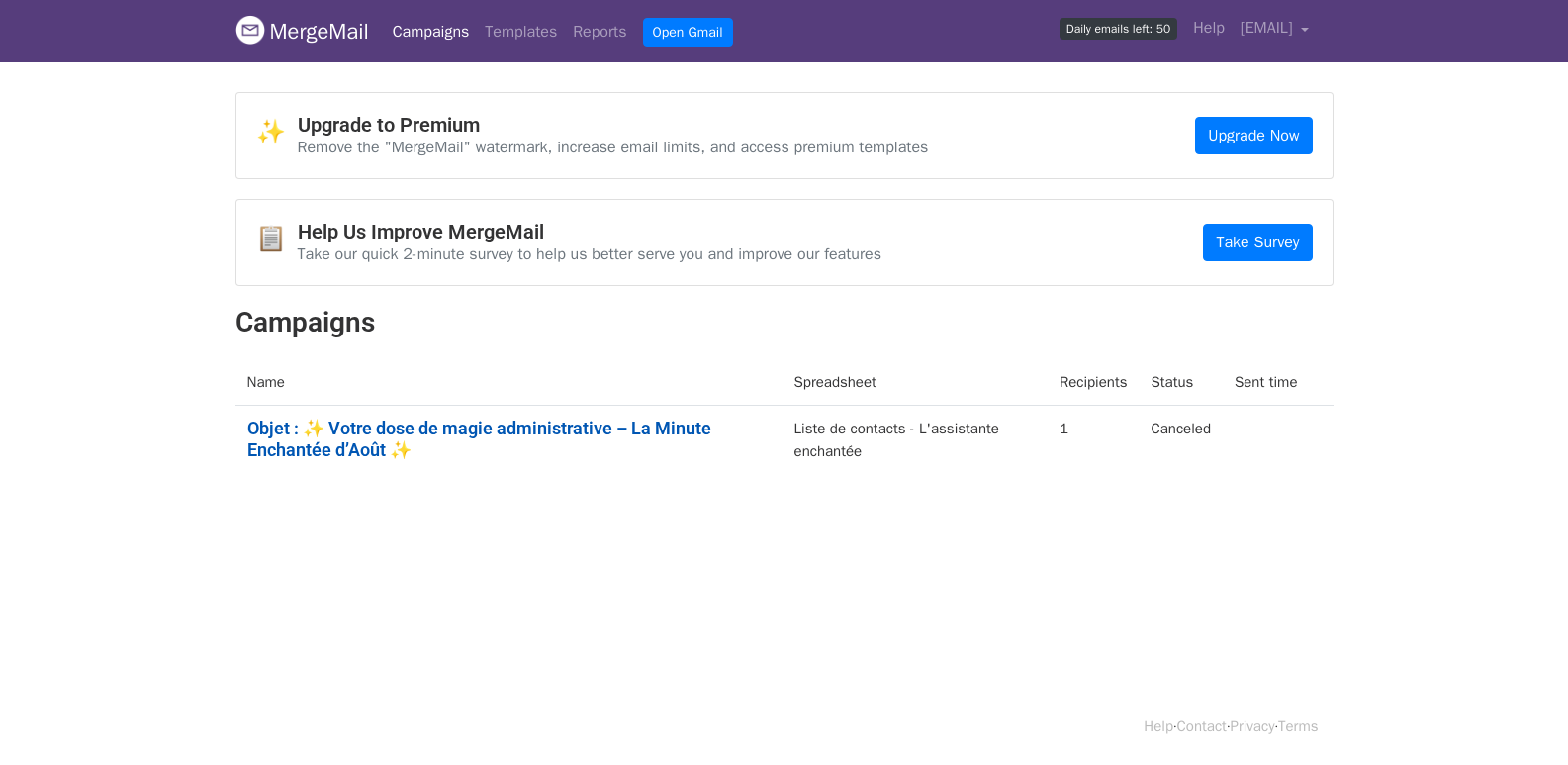 click on "Objet : ✨ Votre dose de magie administrative – La Minute Enchantée d’Août ✨" at bounding box center [508, 438] 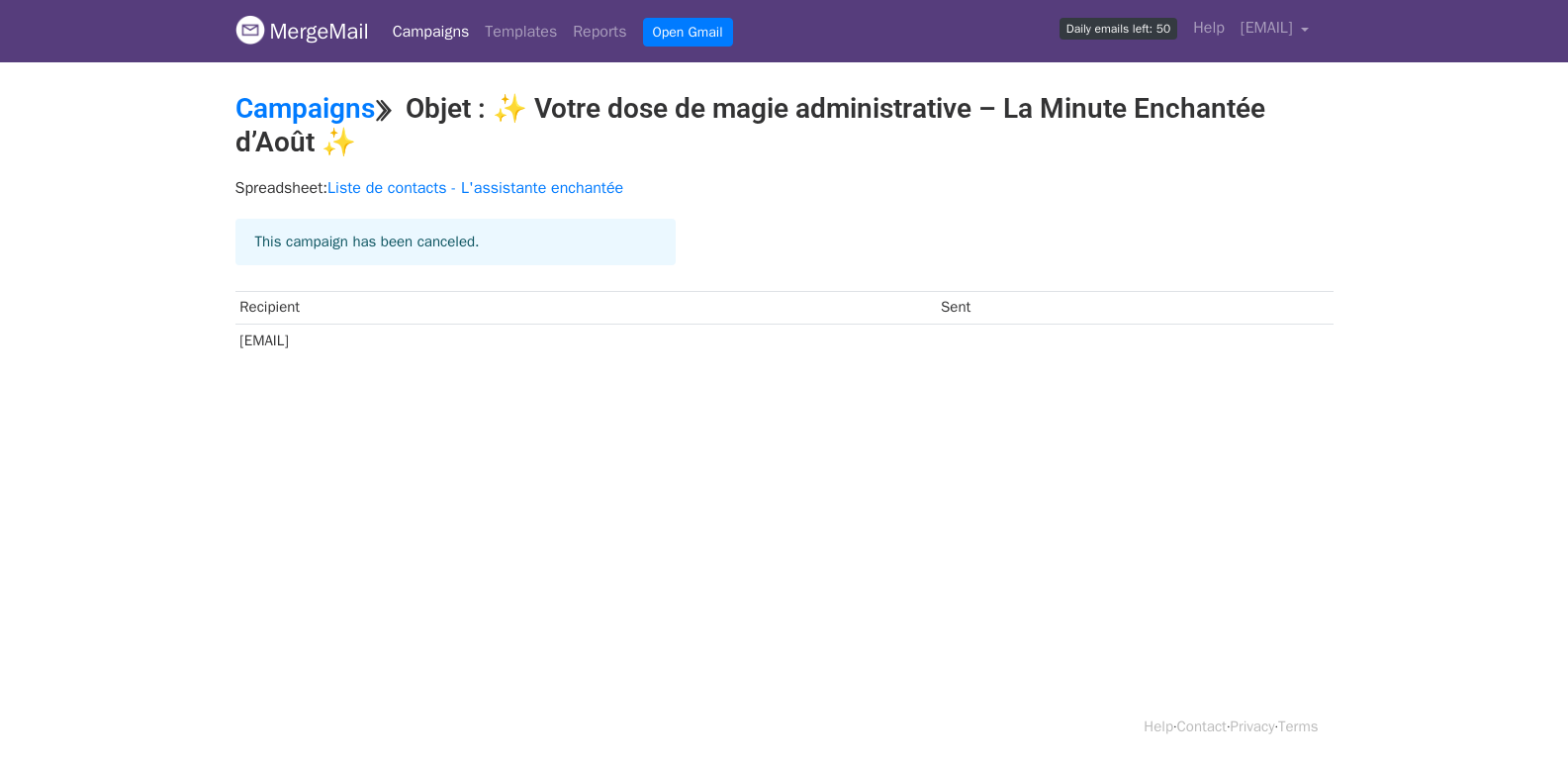 scroll, scrollTop: 0, scrollLeft: 0, axis: both 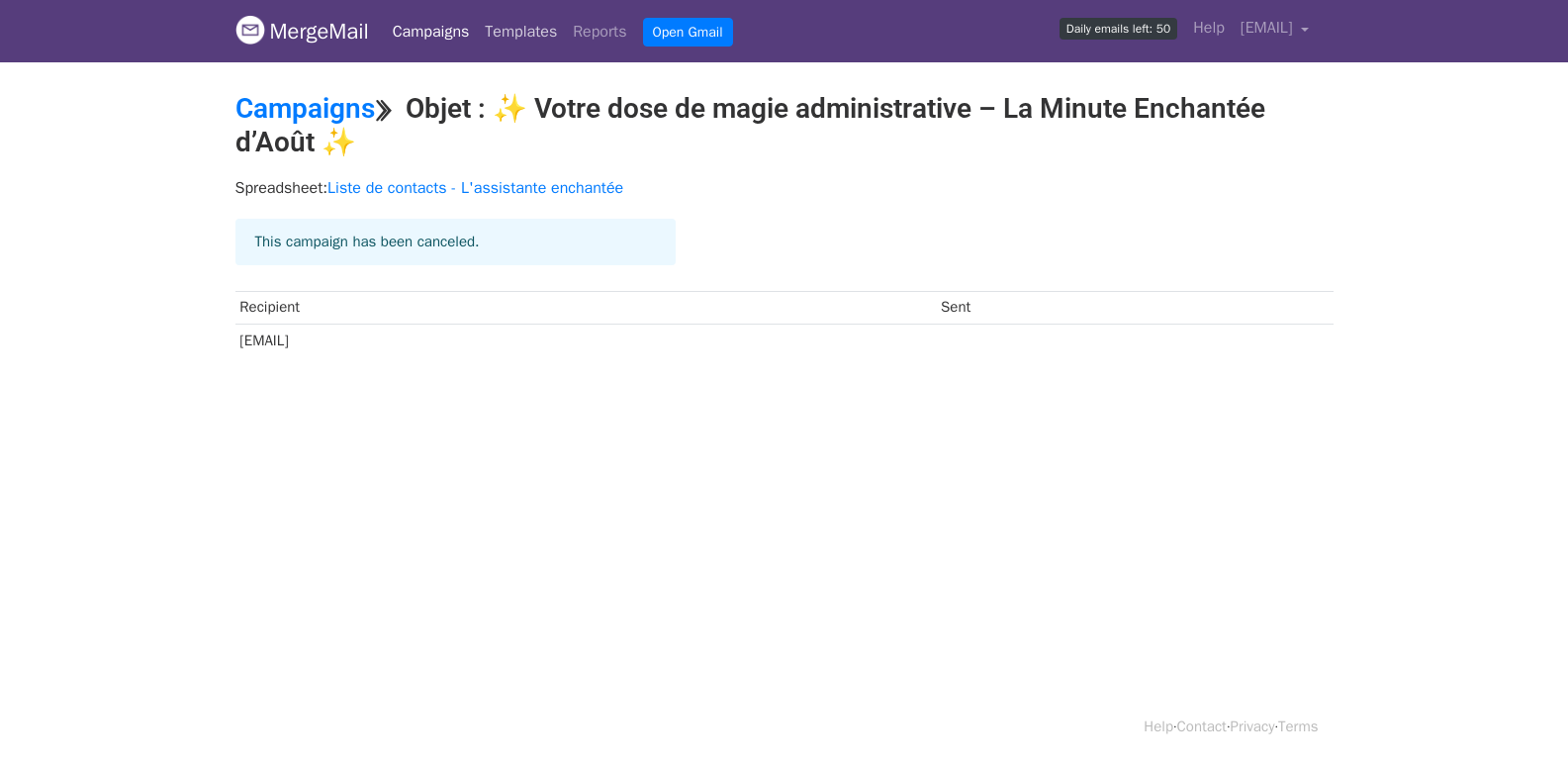 click on "Templates" at bounding box center (520, 32) 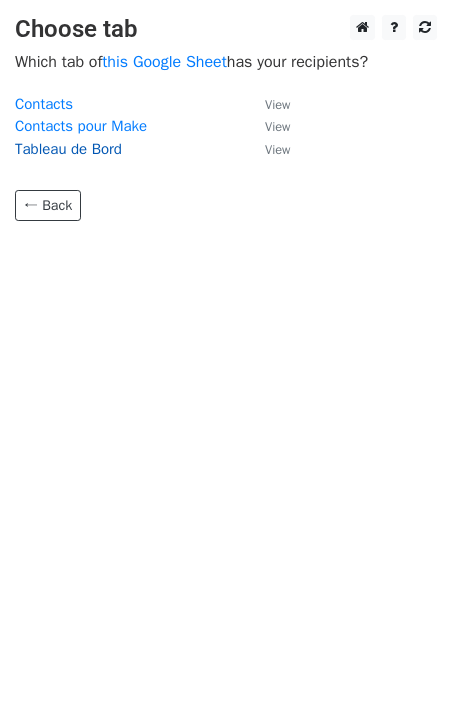 scroll, scrollTop: 0, scrollLeft: 0, axis: both 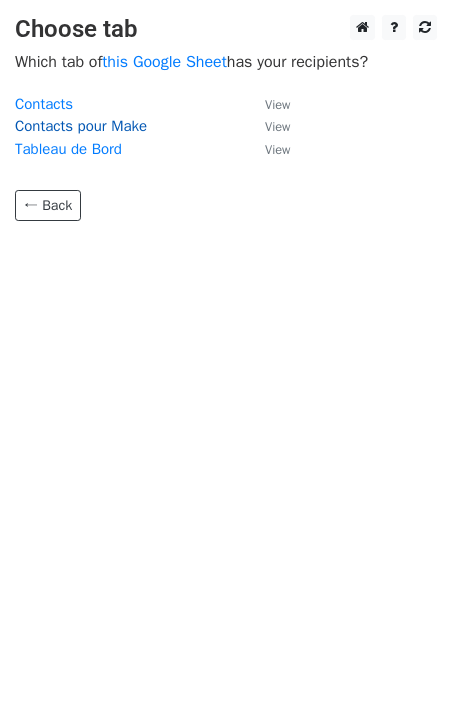 click on "Contacts pour Make" at bounding box center [81, 126] 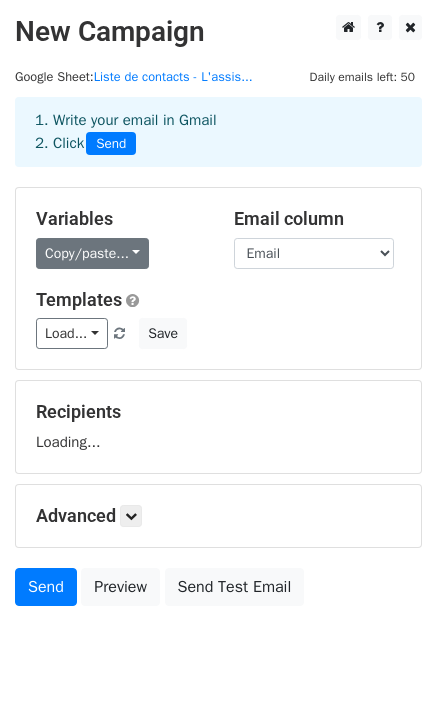 scroll, scrollTop: 0, scrollLeft: 0, axis: both 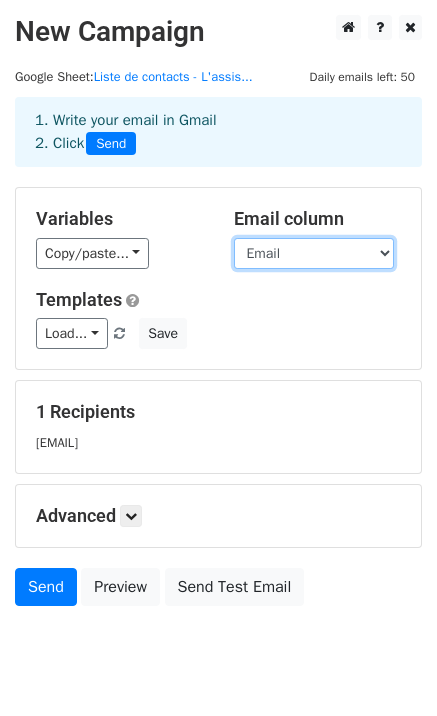 click on "[FIRST]
[LAST]
[EMAIL]
Abonné à la
newsletter ?" at bounding box center [314, 253] 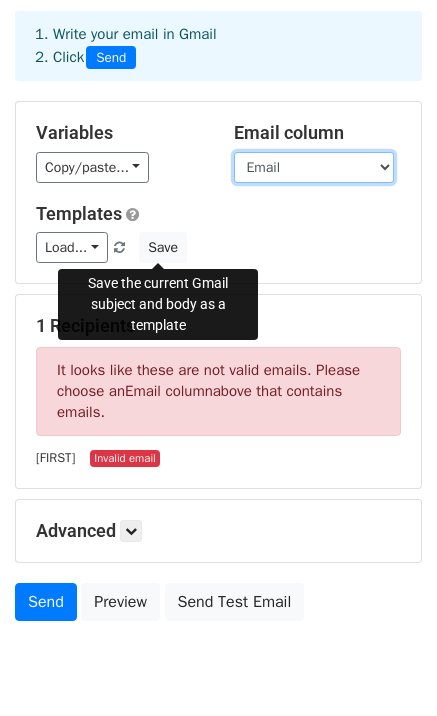 scroll, scrollTop: 0, scrollLeft: 0, axis: both 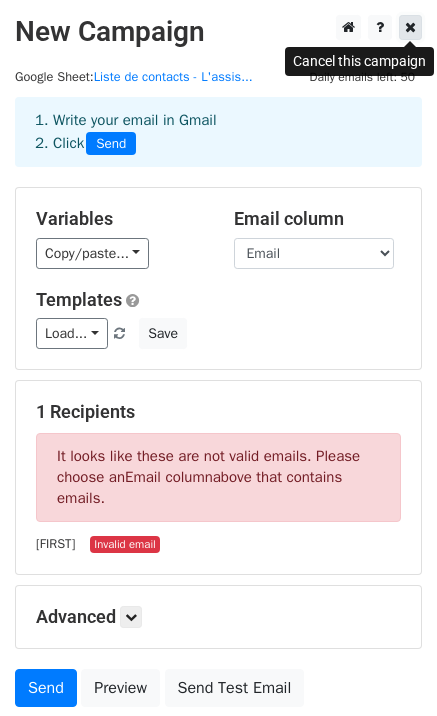 click at bounding box center (410, 27) 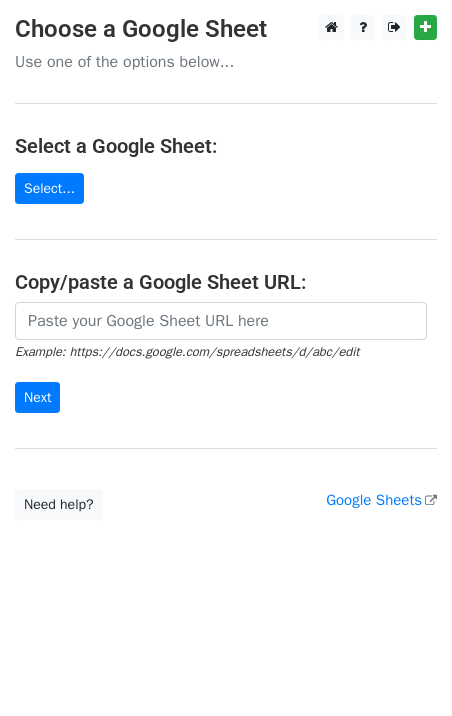 scroll, scrollTop: 0, scrollLeft: 0, axis: both 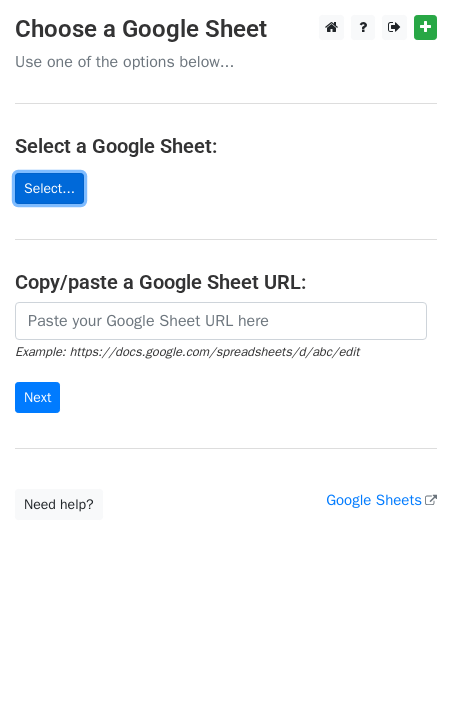 click on "Select..." at bounding box center [49, 188] 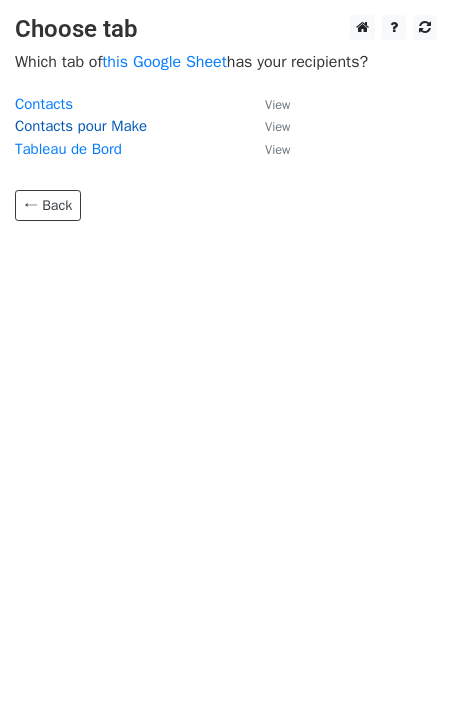 scroll, scrollTop: 0, scrollLeft: 0, axis: both 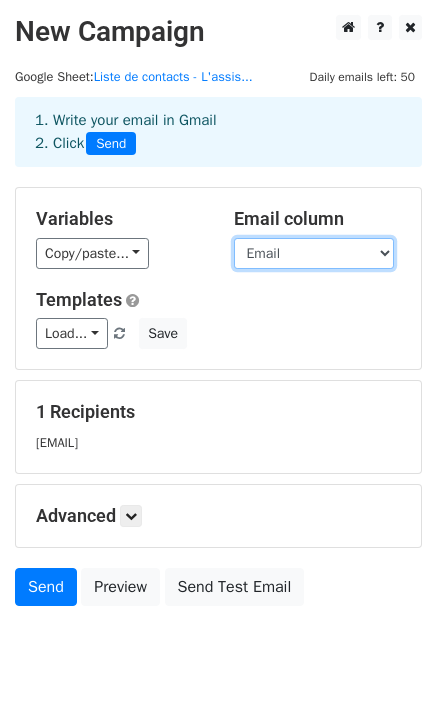 click on "Prénom
Nom
Email
Abonné à la
newsletter ?" at bounding box center [314, 253] 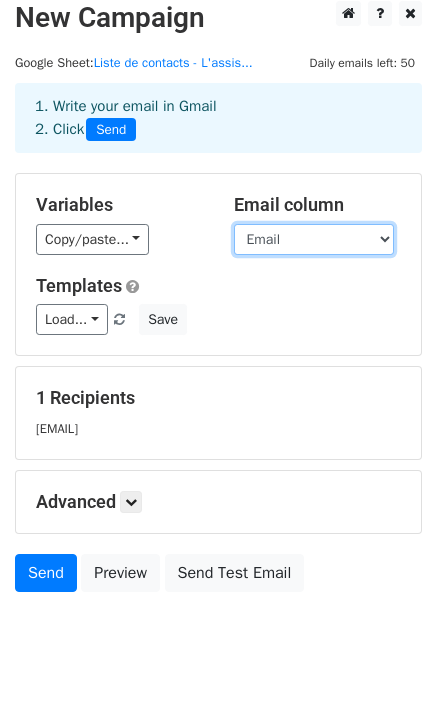 scroll, scrollTop: 60, scrollLeft: 0, axis: vertical 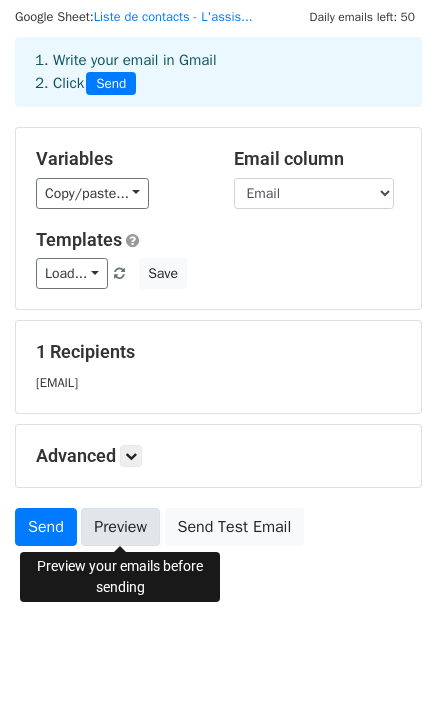 click on "Preview" at bounding box center [120, 527] 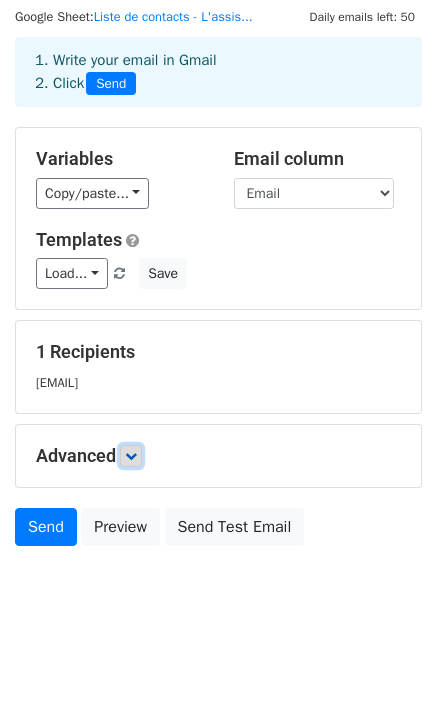 click at bounding box center [131, 456] 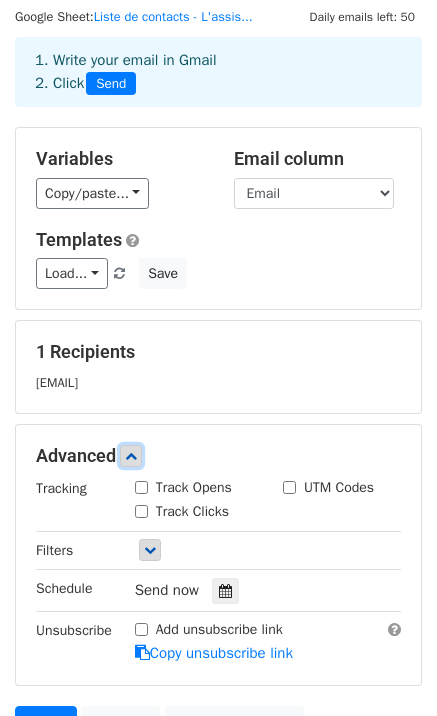 scroll, scrollTop: 160, scrollLeft: 0, axis: vertical 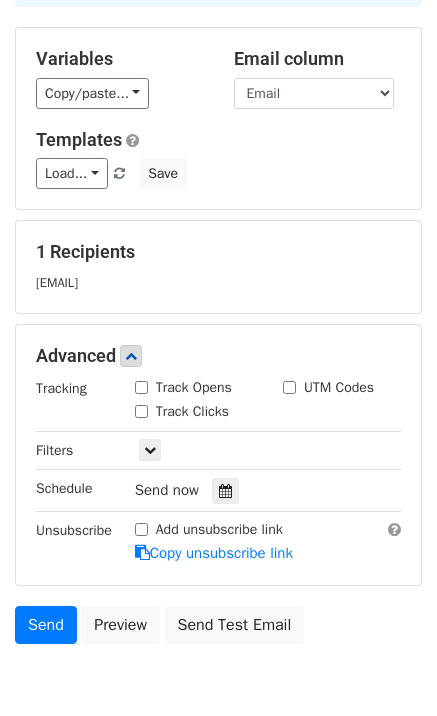 click on "Track Opens" at bounding box center [183, 387] 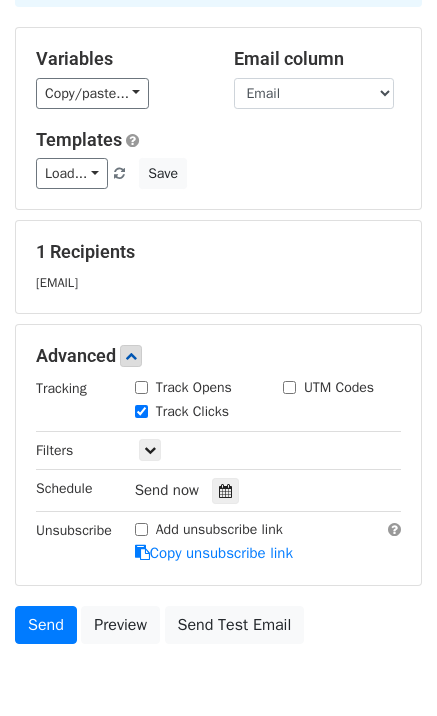 click on "Track Opens" at bounding box center [141, 387] 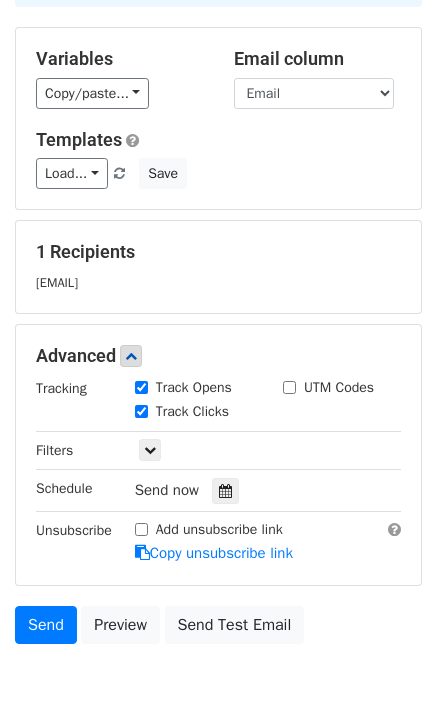 click on "Add unsubscribe link" at bounding box center (141, 529) 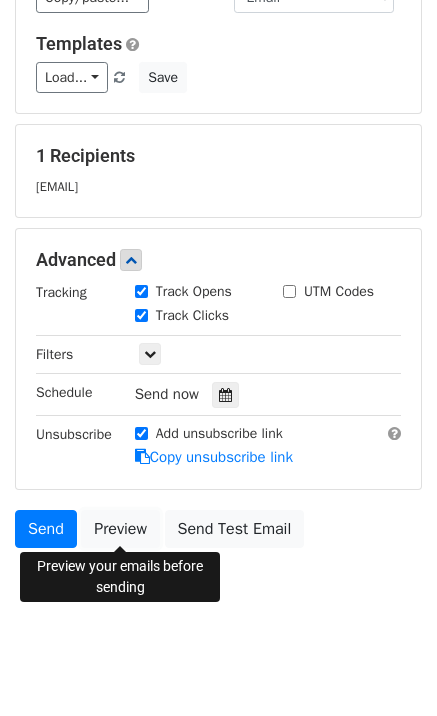 scroll, scrollTop: 156, scrollLeft: 0, axis: vertical 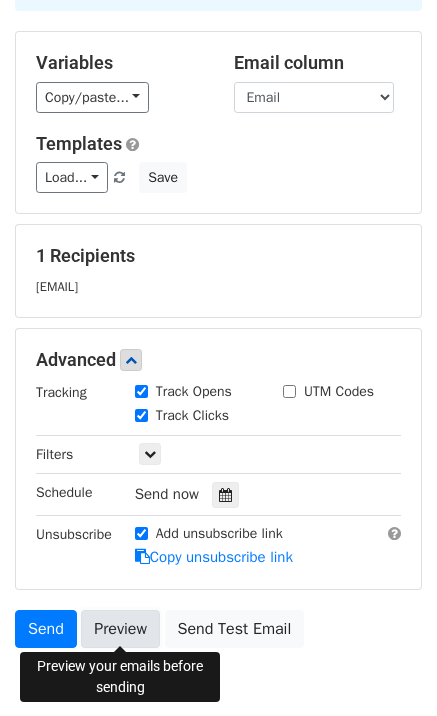 click on "Preview" at bounding box center [120, 629] 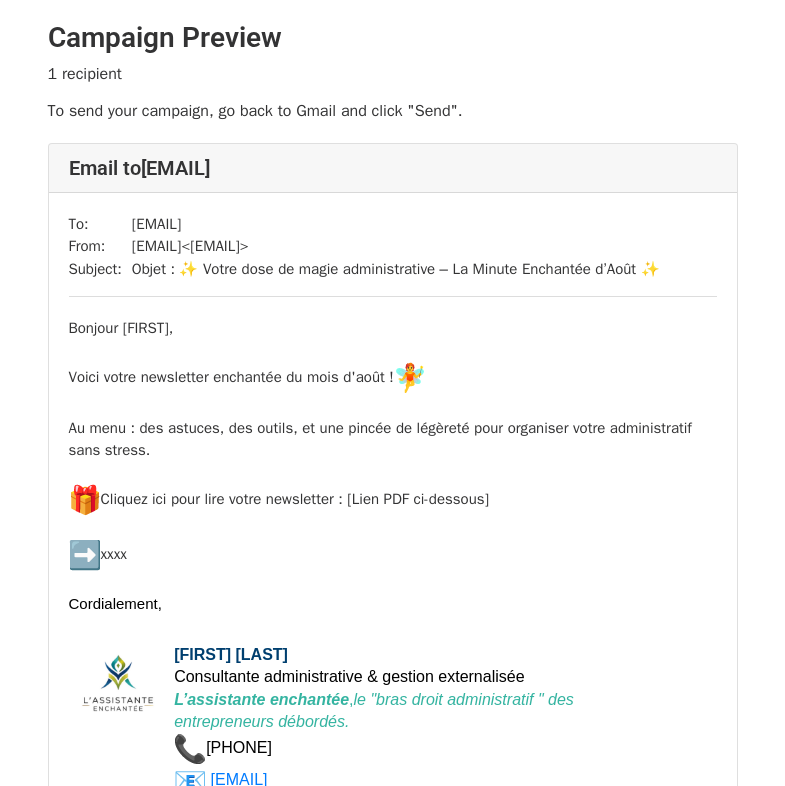 scroll, scrollTop: 0, scrollLeft: 0, axis: both 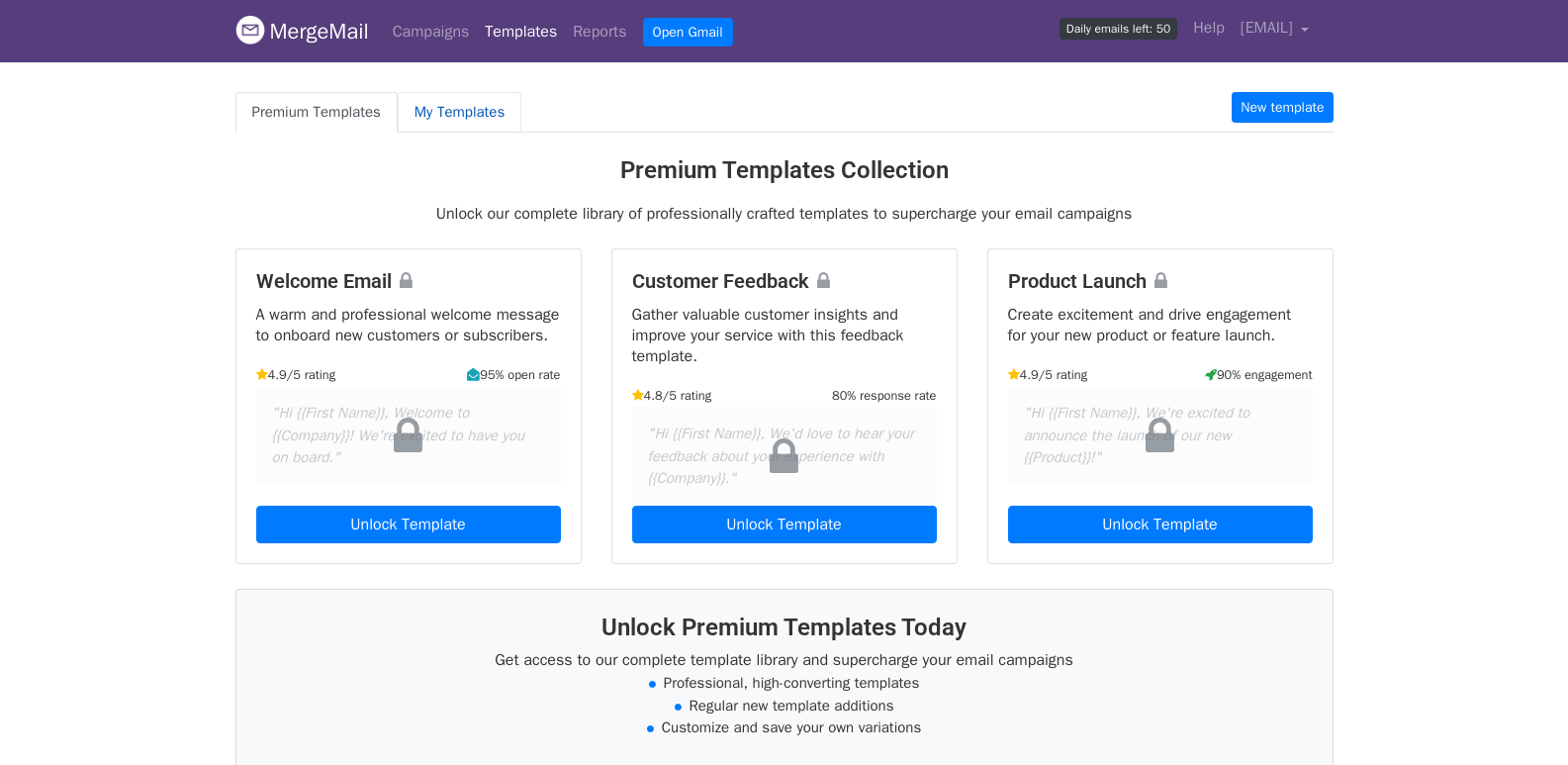 click on "My Templates" at bounding box center [459, 112] 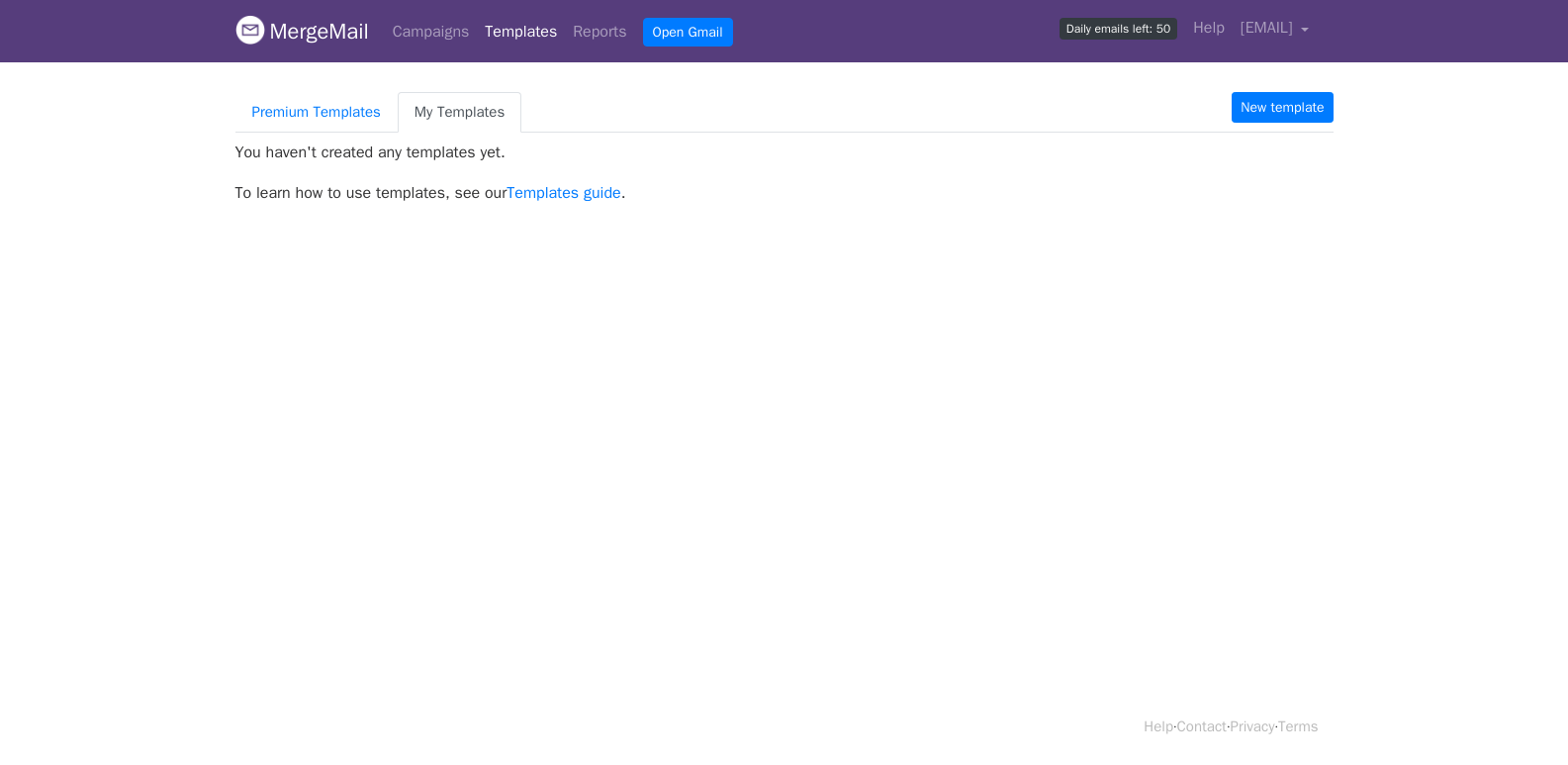 scroll, scrollTop: 0, scrollLeft: 0, axis: both 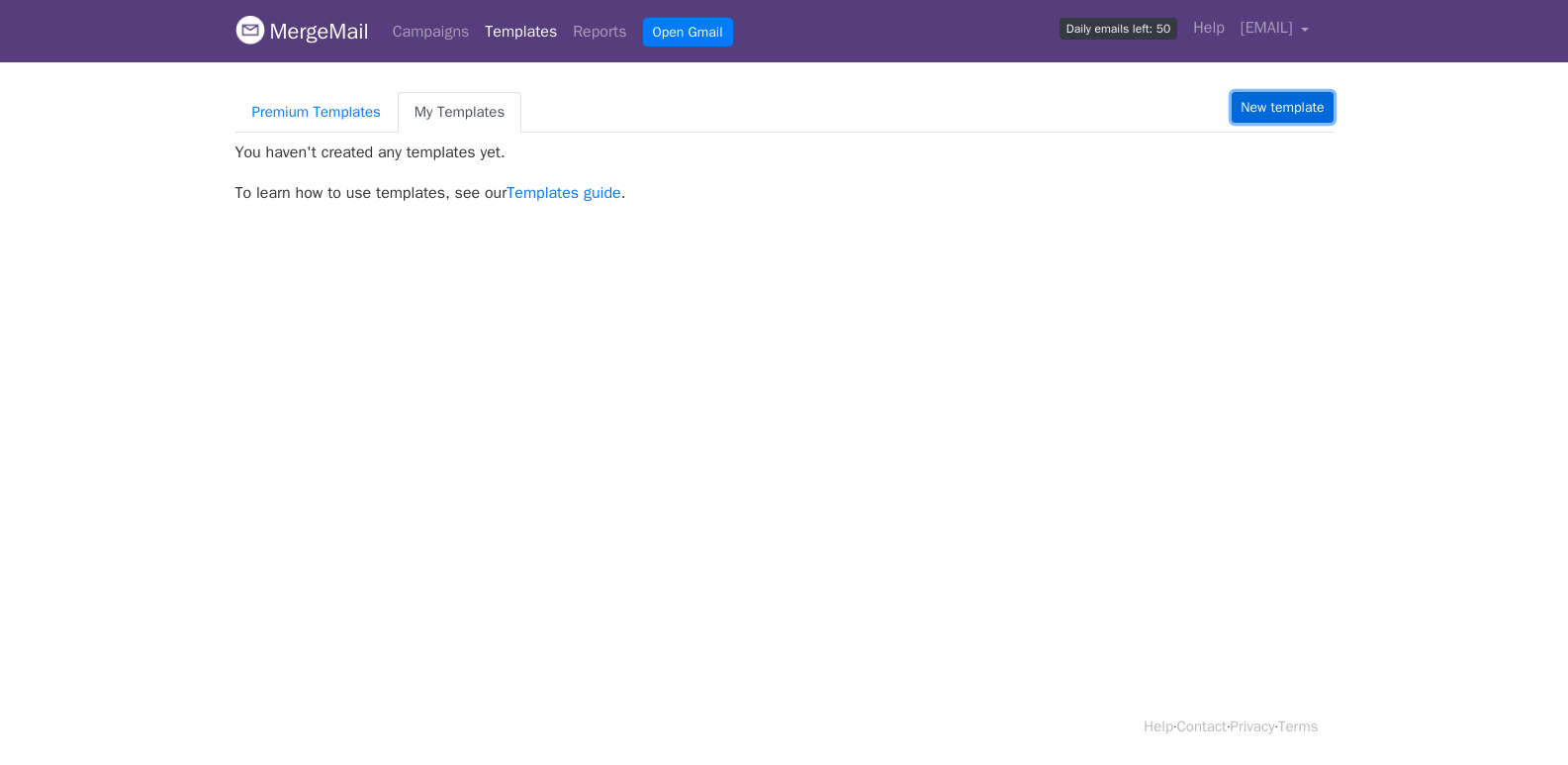 click on "New template" at bounding box center [1282, 107] 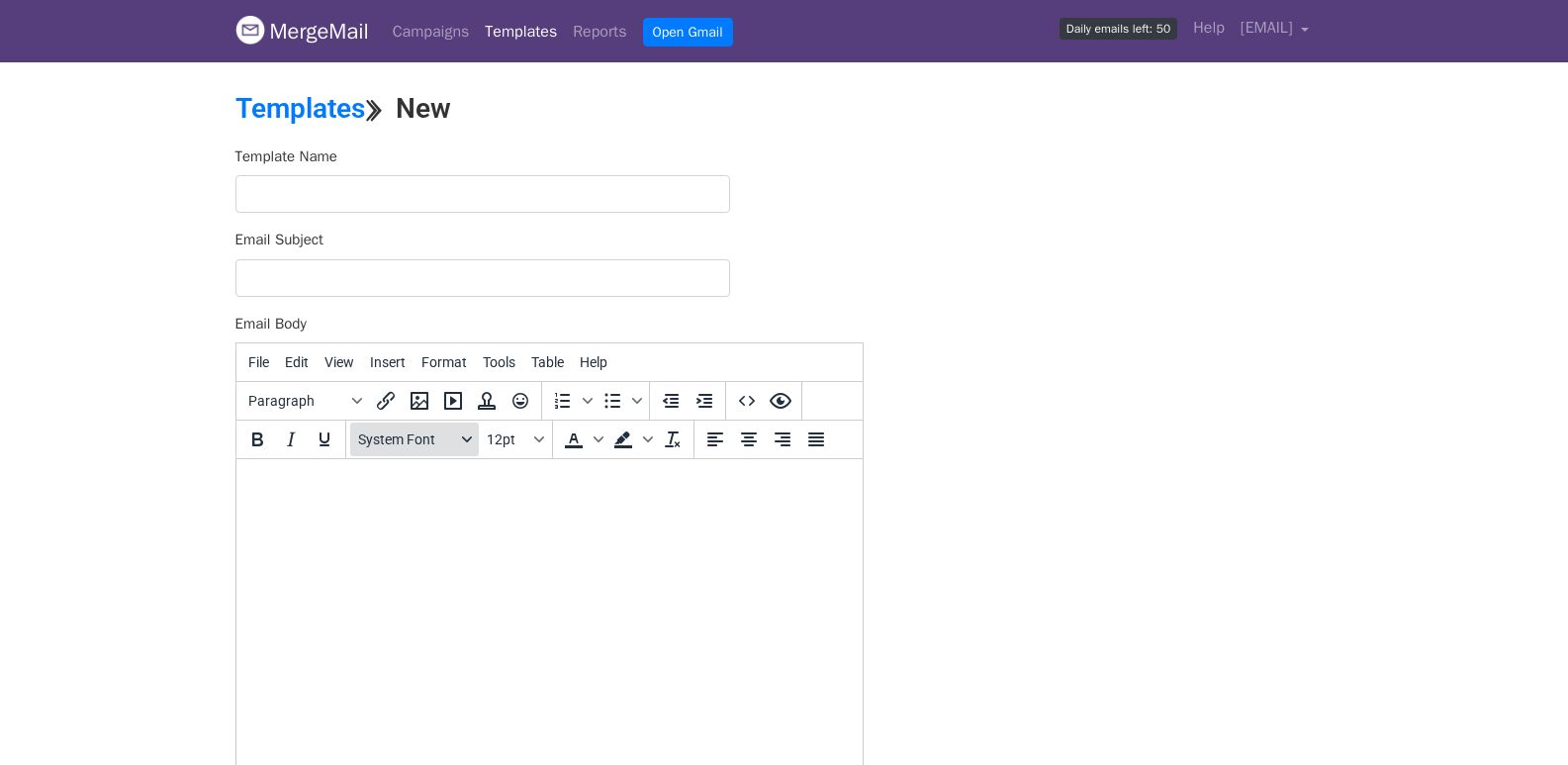 scroll, scrollTop: 0, scrollLeft: 0, axis: both 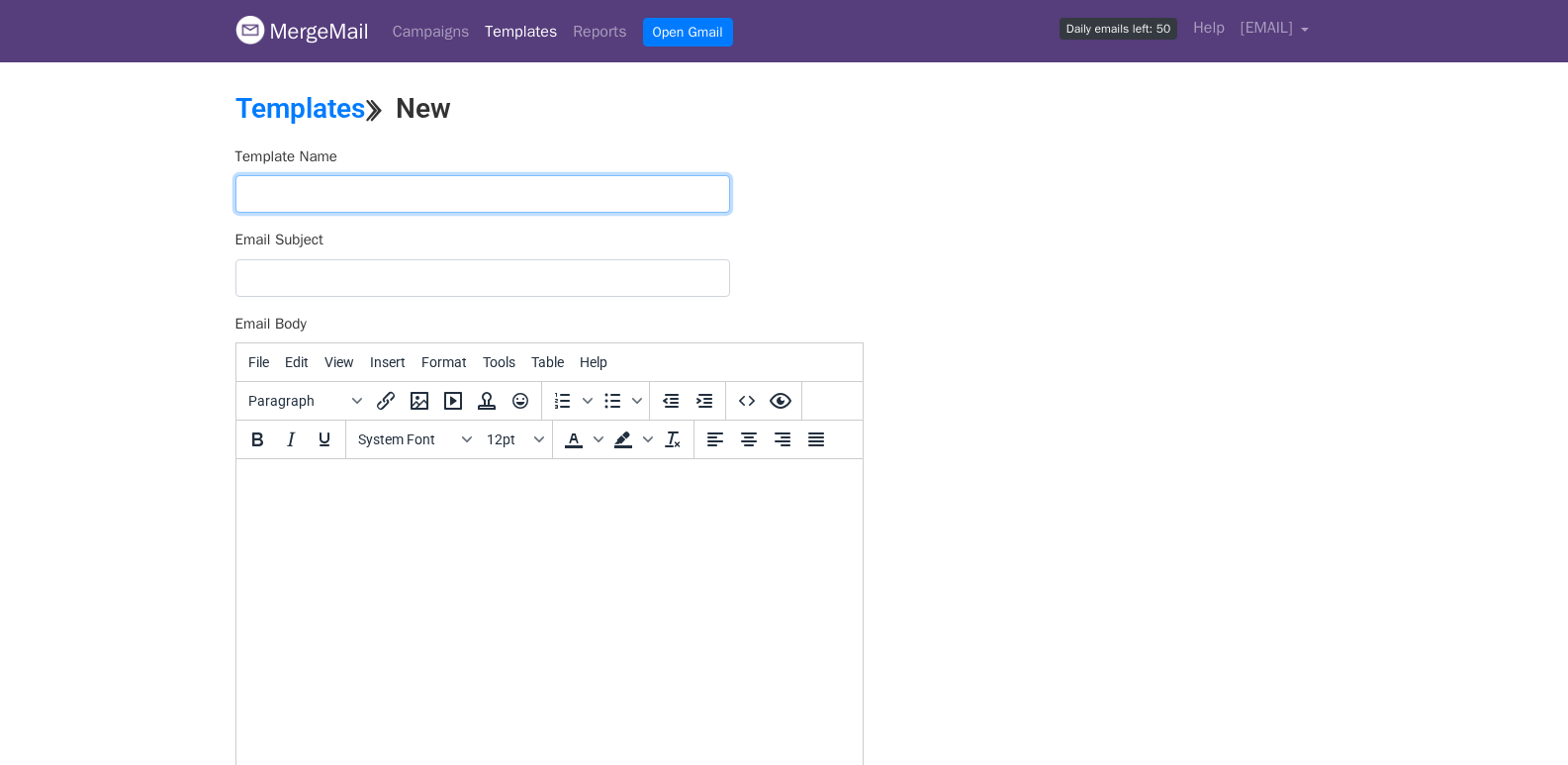click at bounding box center [483, 194] 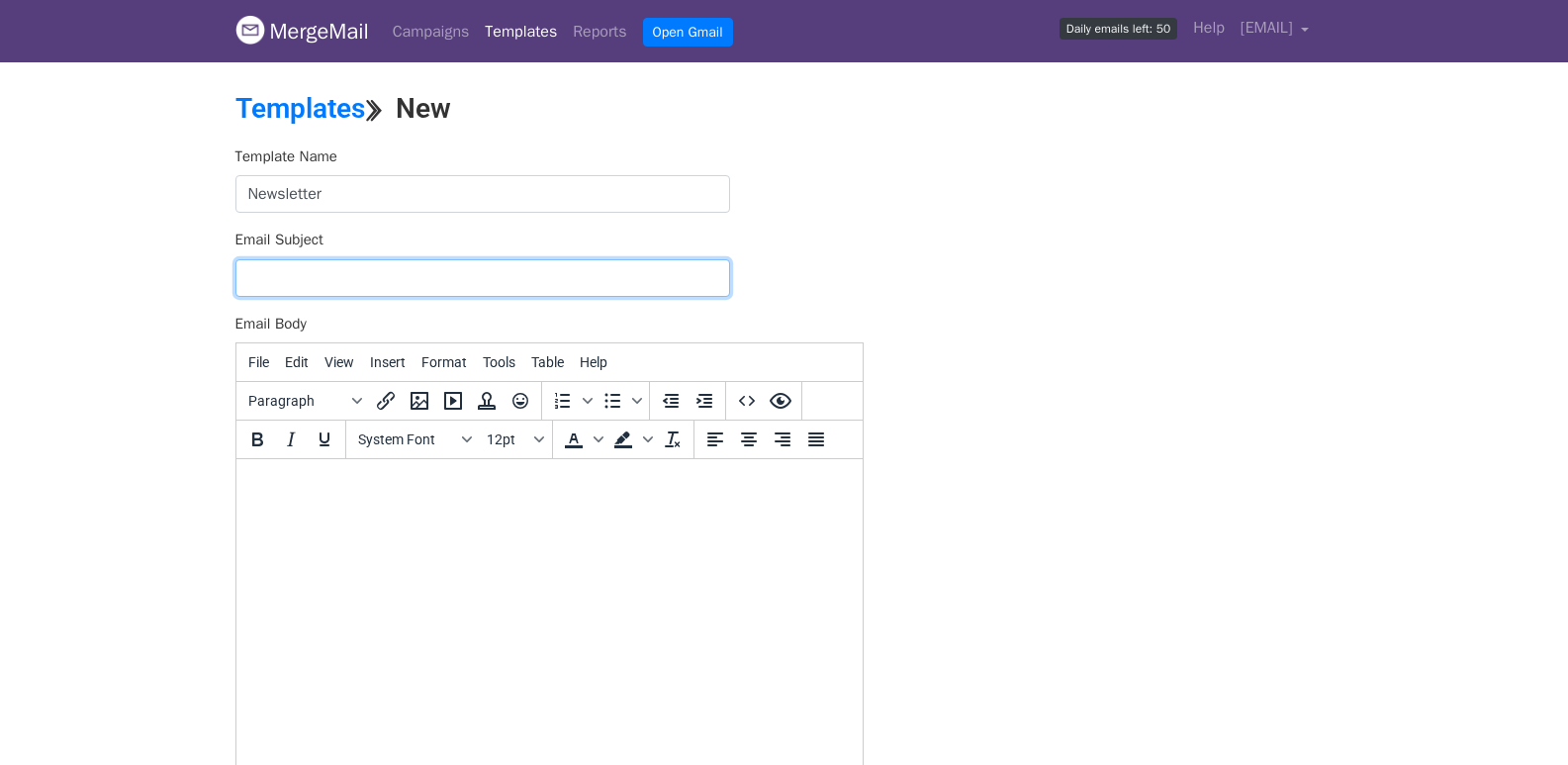 click on "Email Subject" at bounding box center (483, 278) 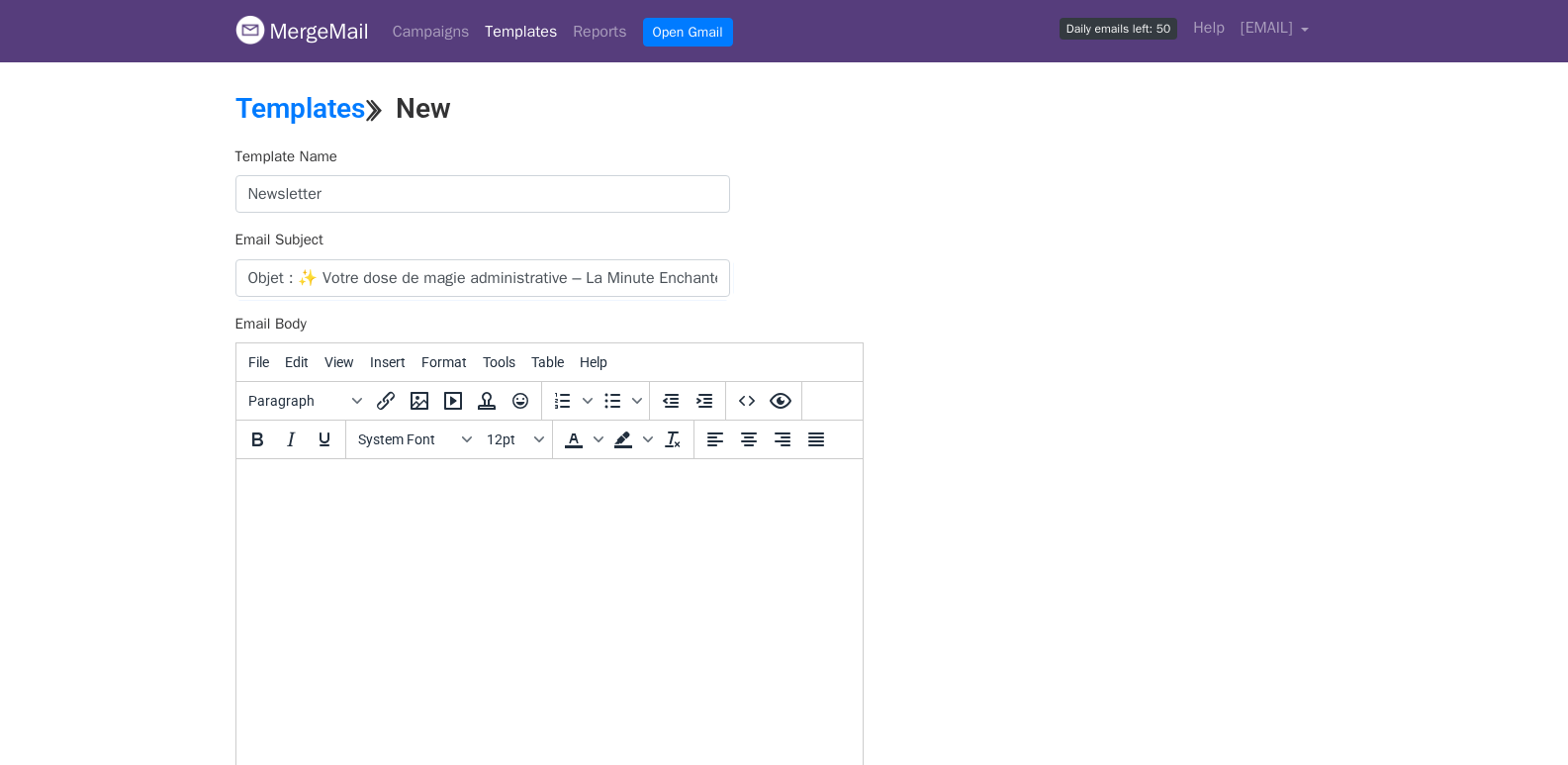 click at bounding box center (548, 486) 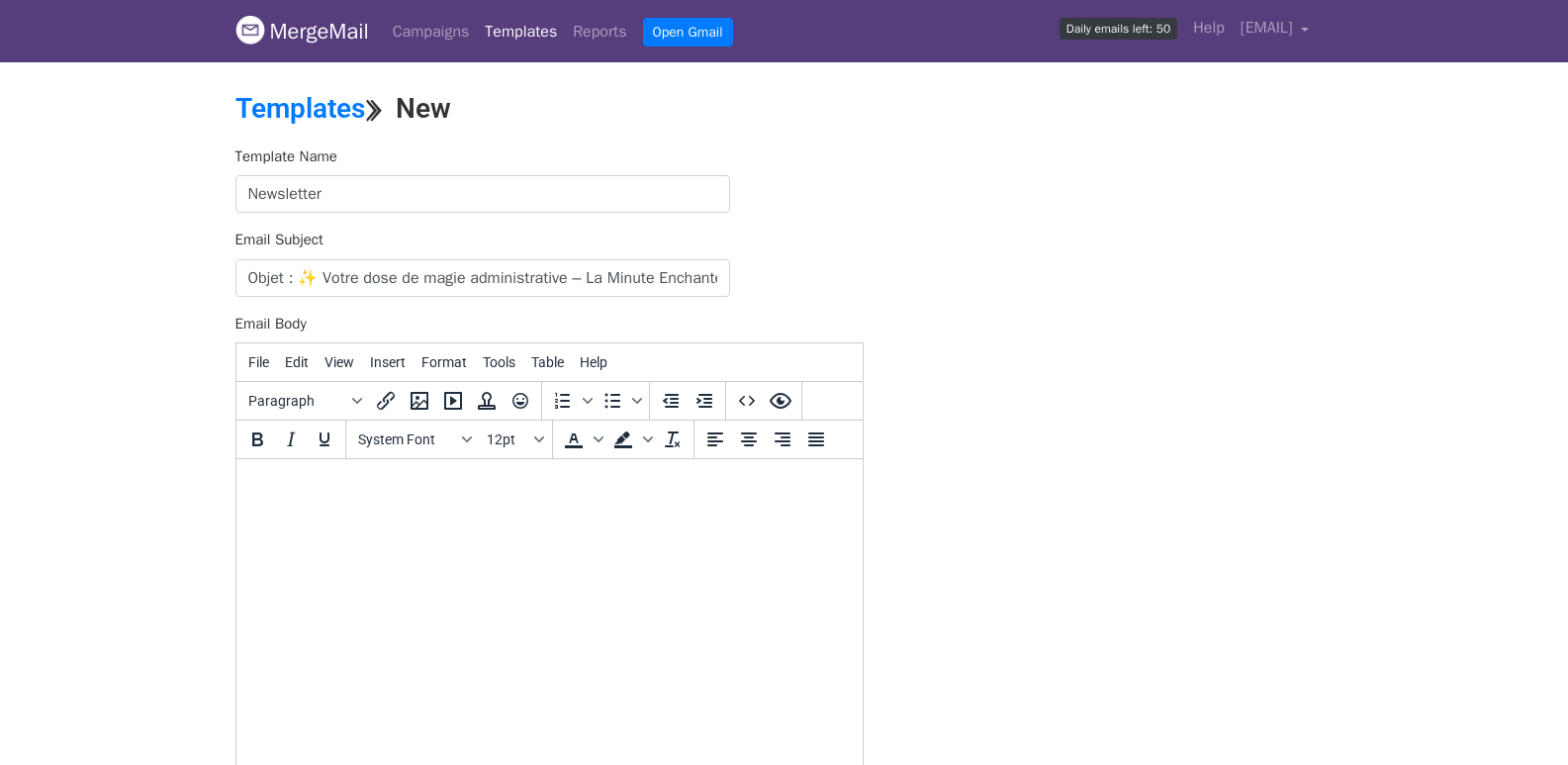 paste 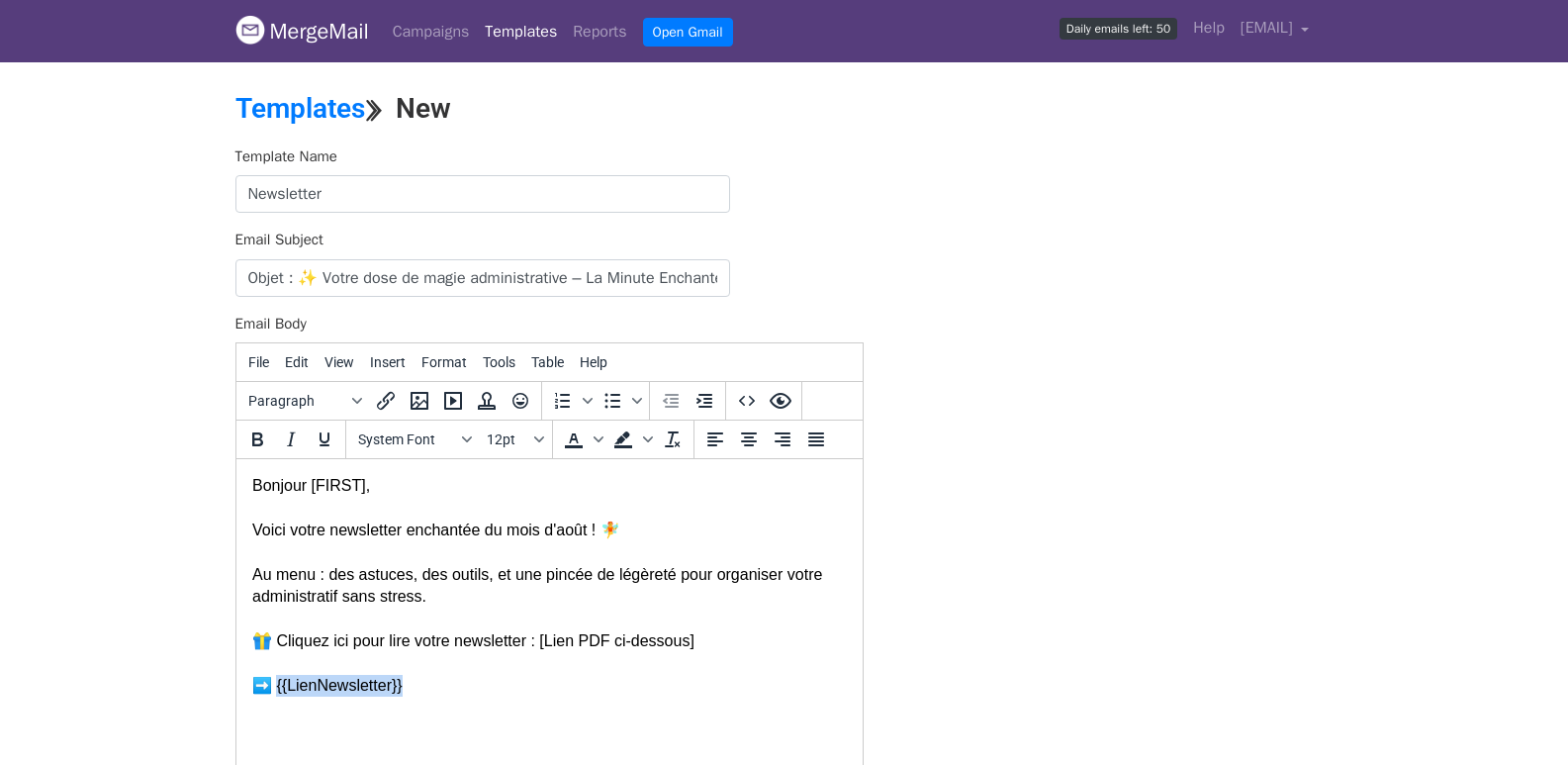 drag, startPoint x: 405, startPoint y: 685, endPoint x: 277, endPoint y: 694, distance: 128.31602 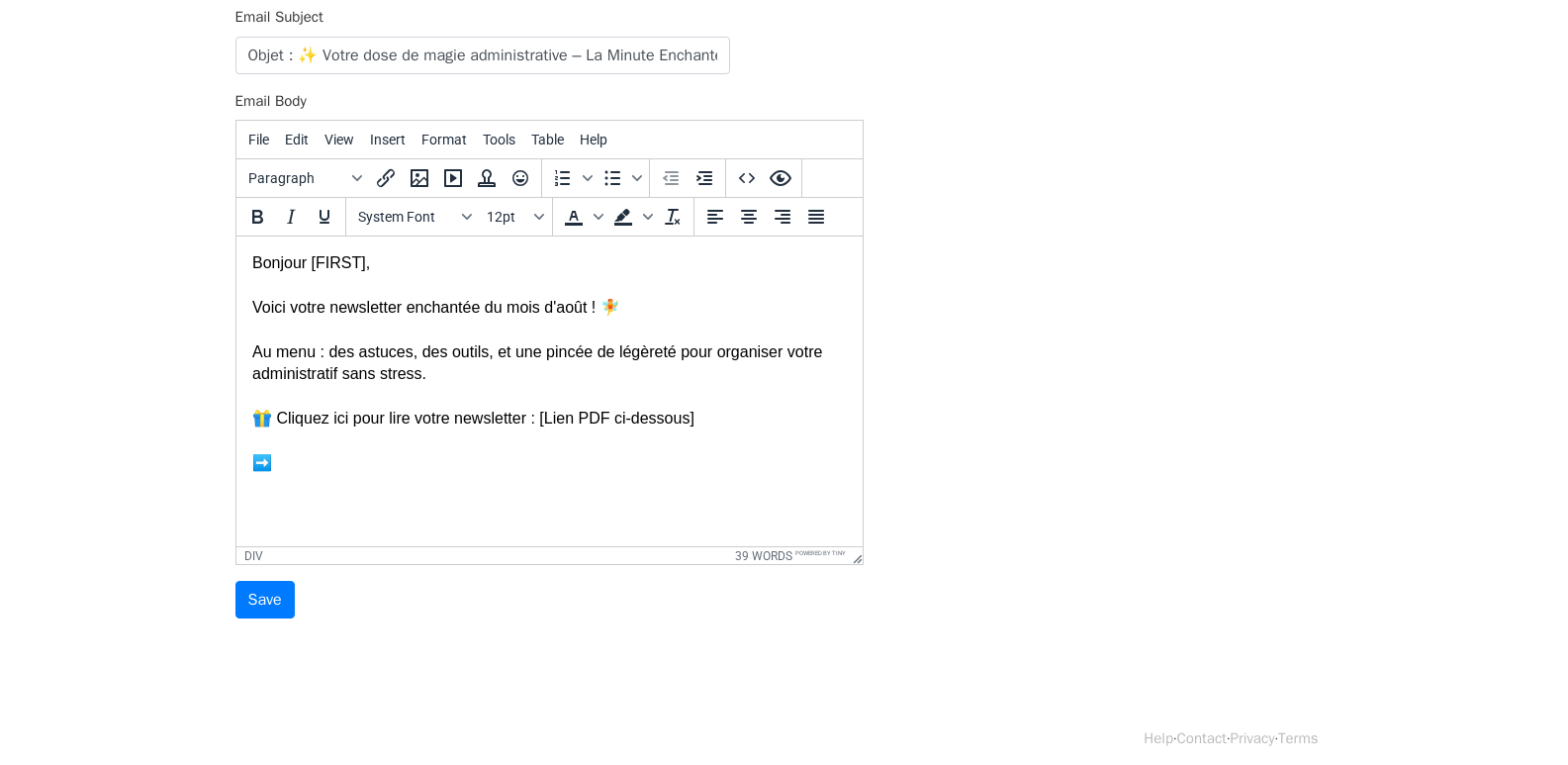 scroll, scrollTop: 237, scrollLeft: 0, axis: vertical 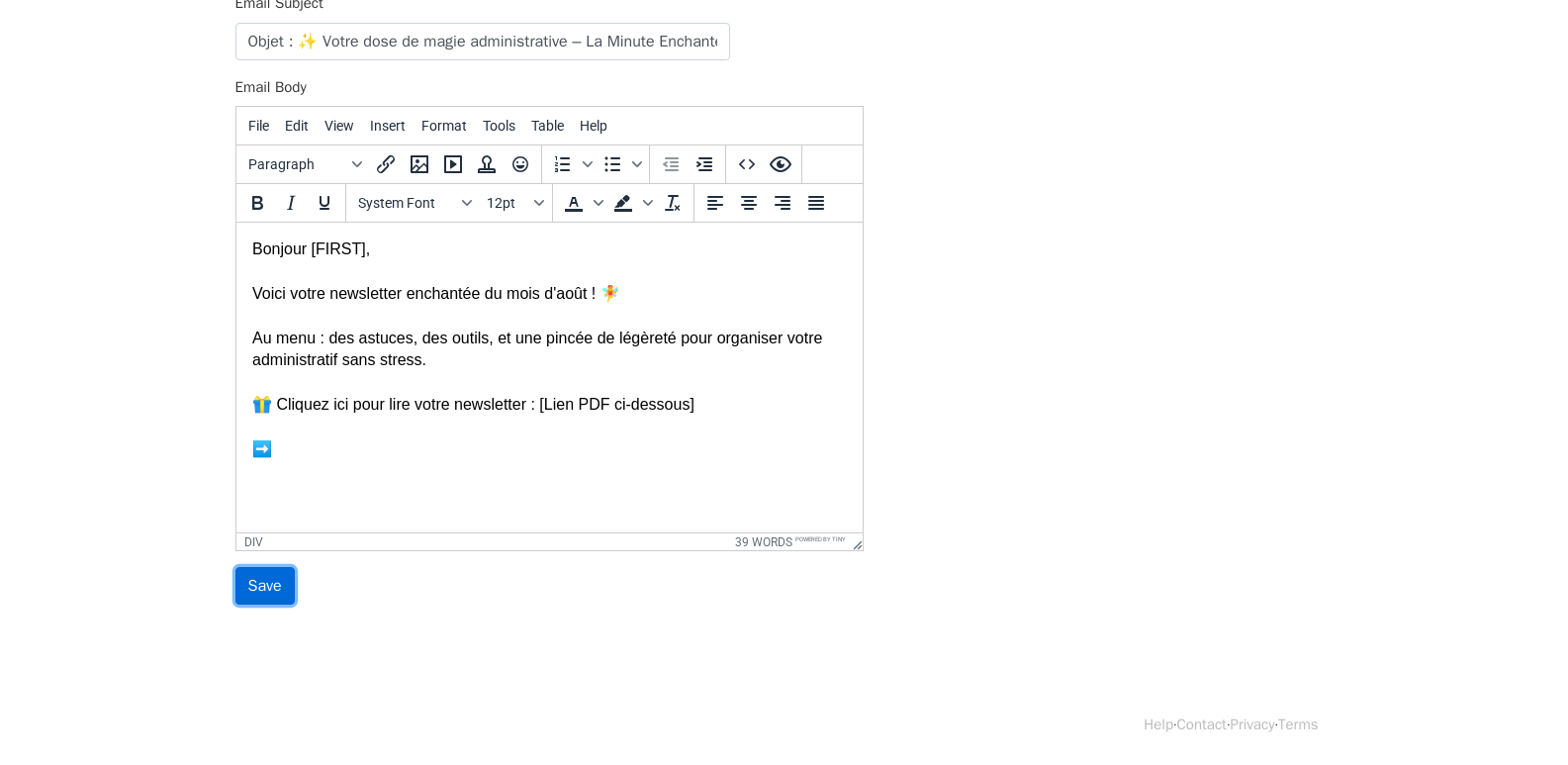 click on "Save" at bounding box center (265, 586) 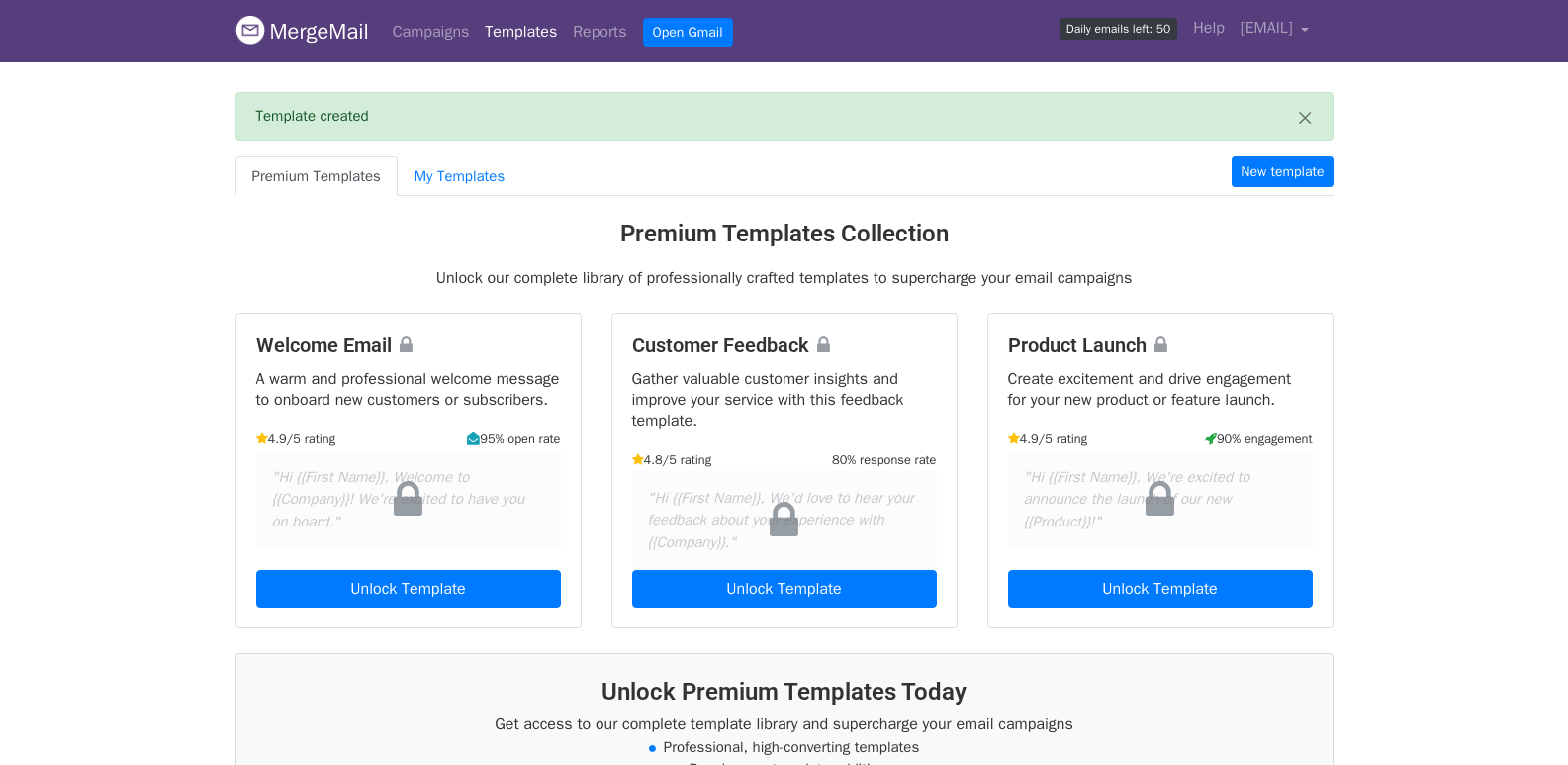 scroll, scrollTop: 0, scrollLeft: 0, axis: both 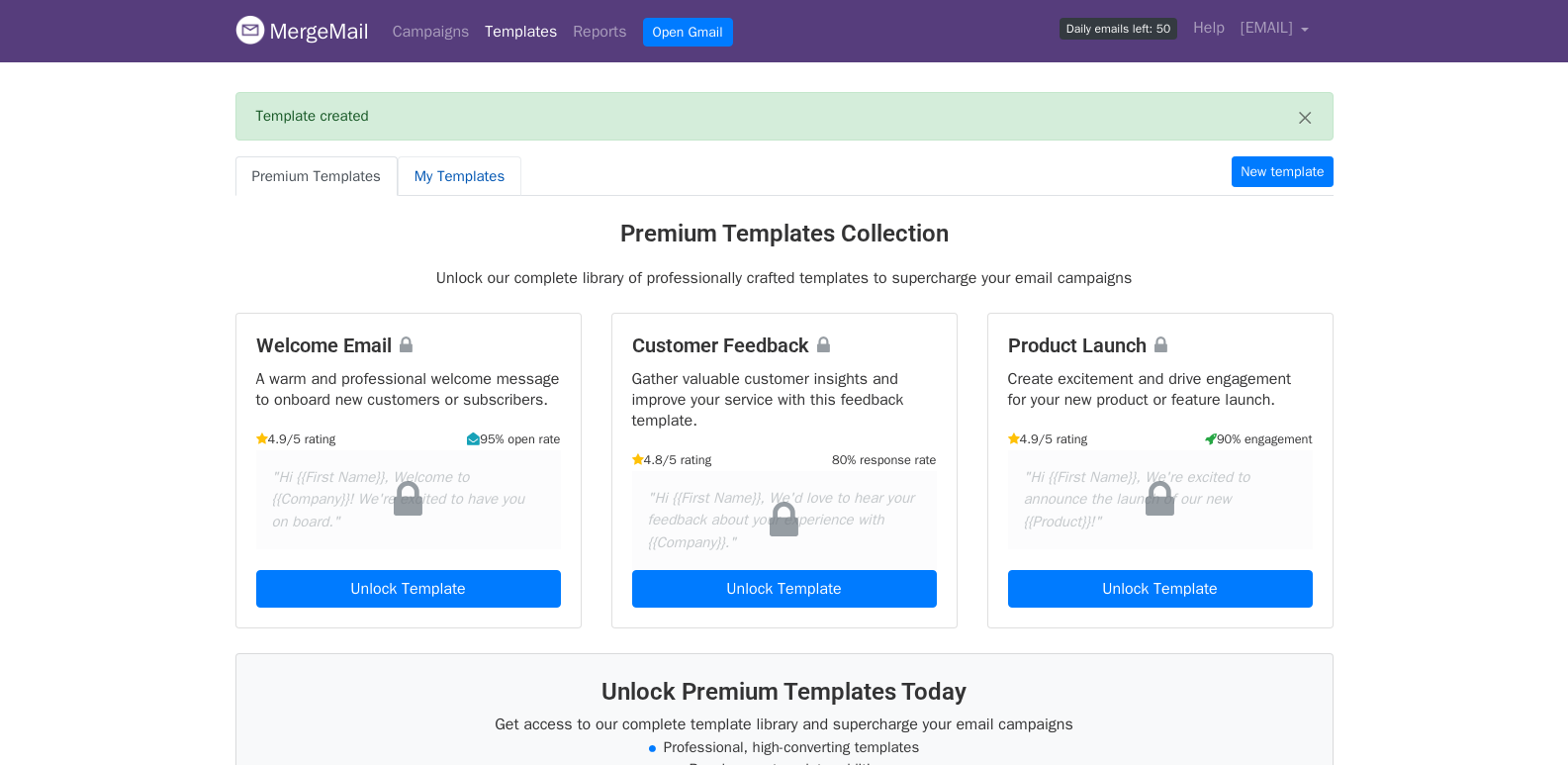 click on "My Templates" at bounding box center [459, 176] 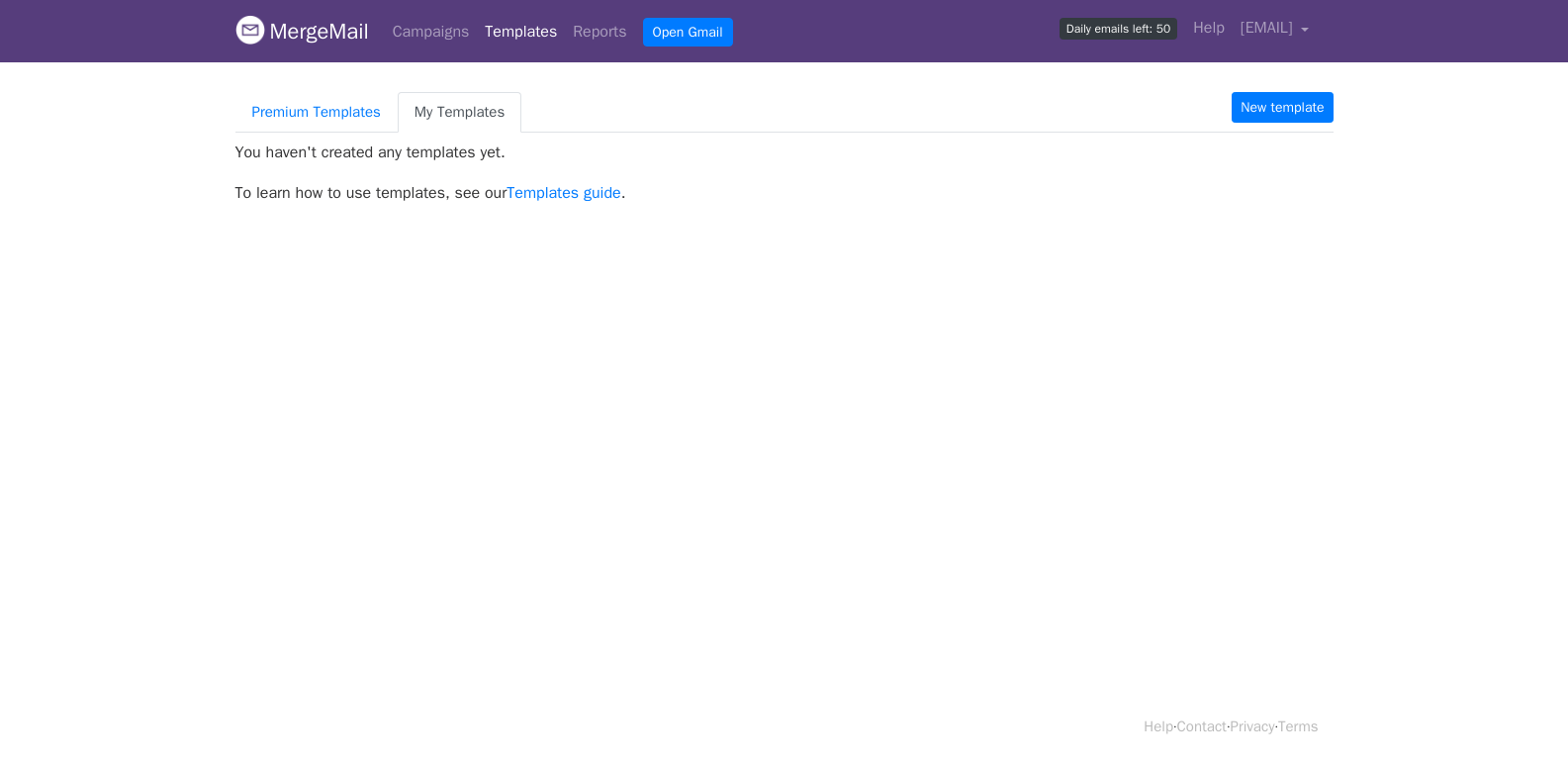 scroll, scrollTop: 0, scrollLeft: 0, axis: both 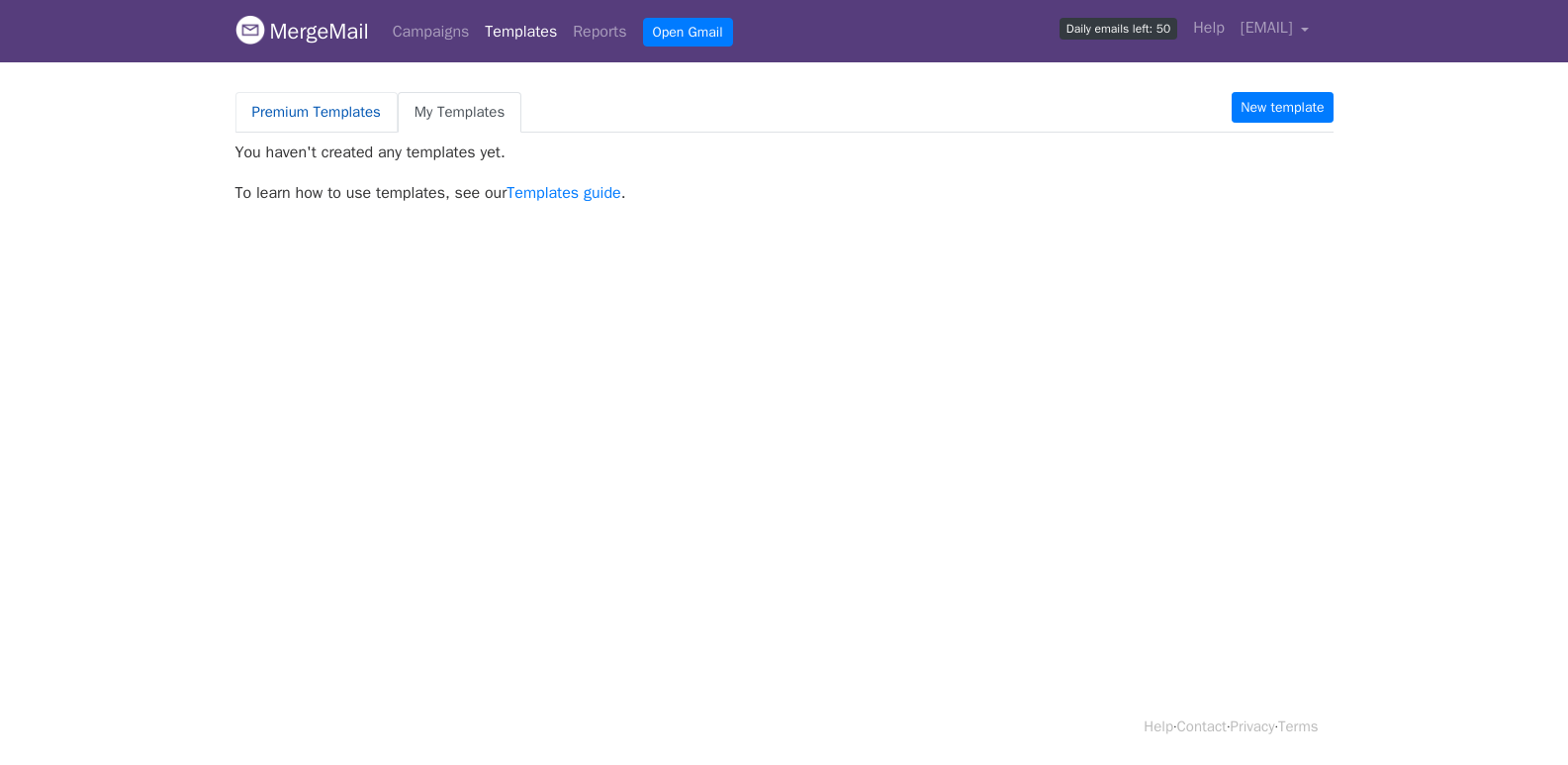 click on "Premium Templates" at bounding box center (317, 112) 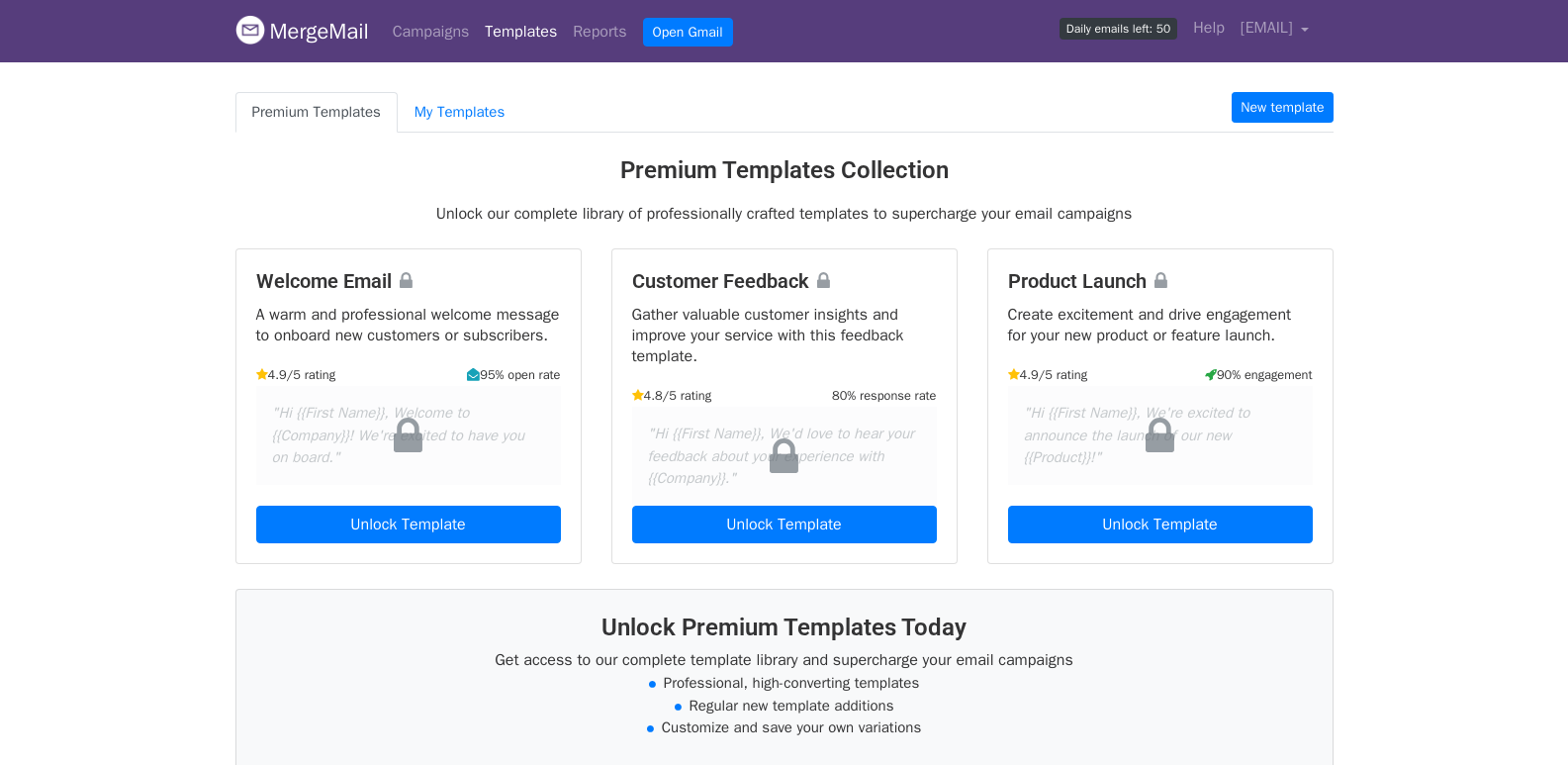 scroll, scrollTop: 0, scrollLeft: 0, axis: both 